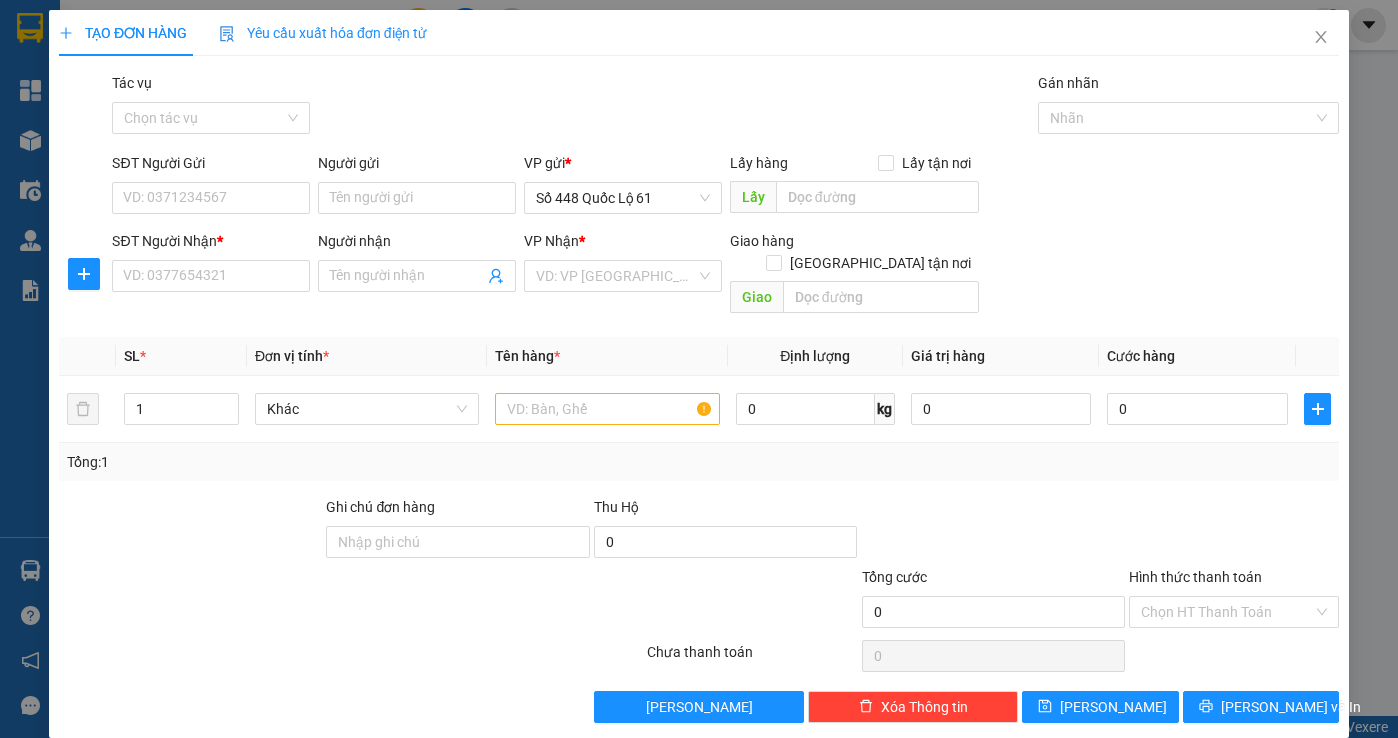 scroll, scrollTop: 0, scrollLeft: 0, axis: both 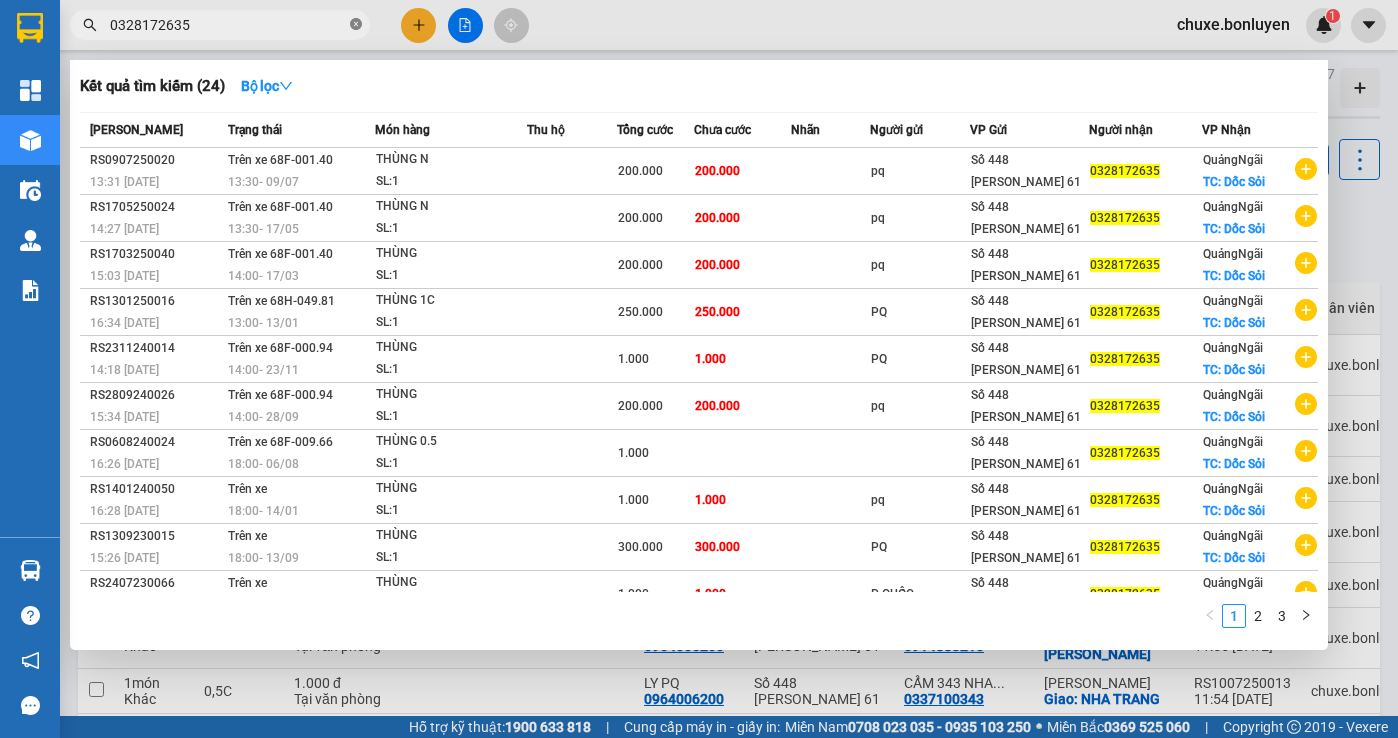 click 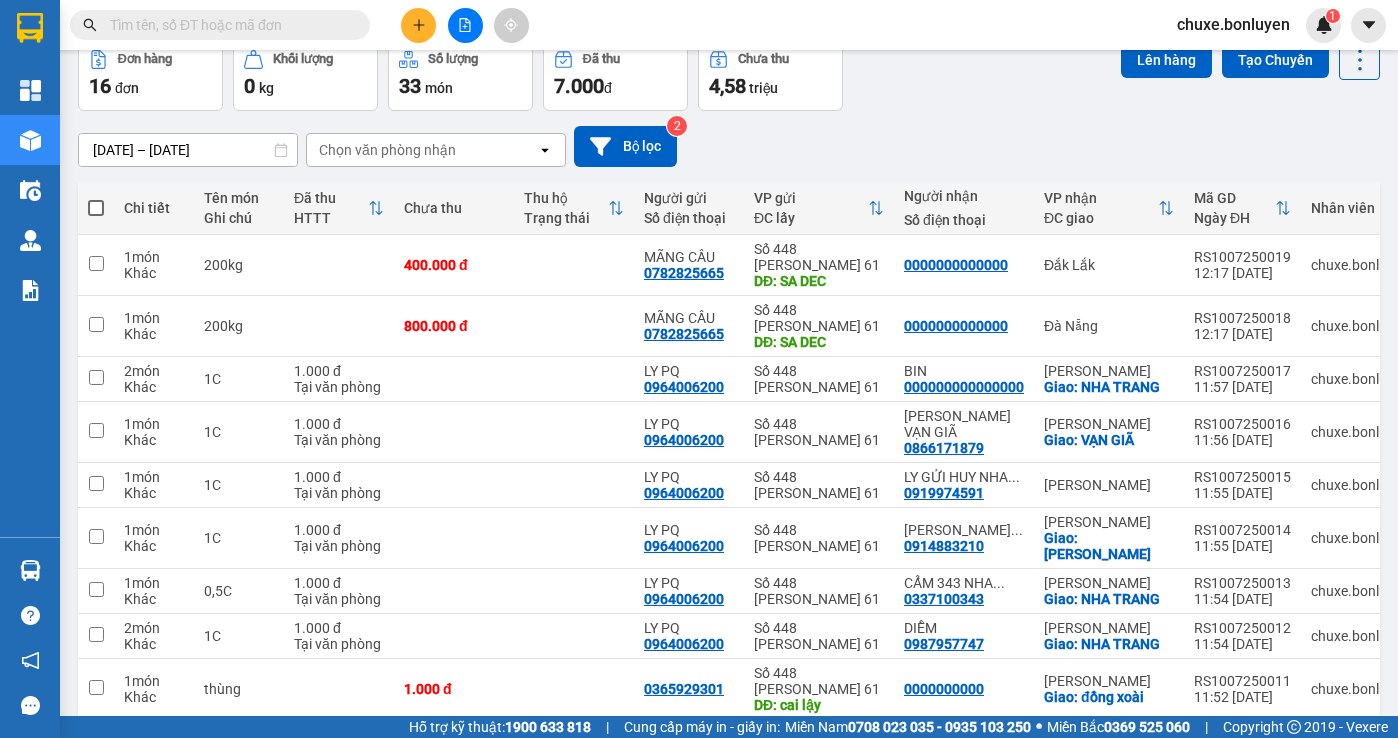 scroll, scrollTop: 159, scrollLeft: 0, axis: vertical 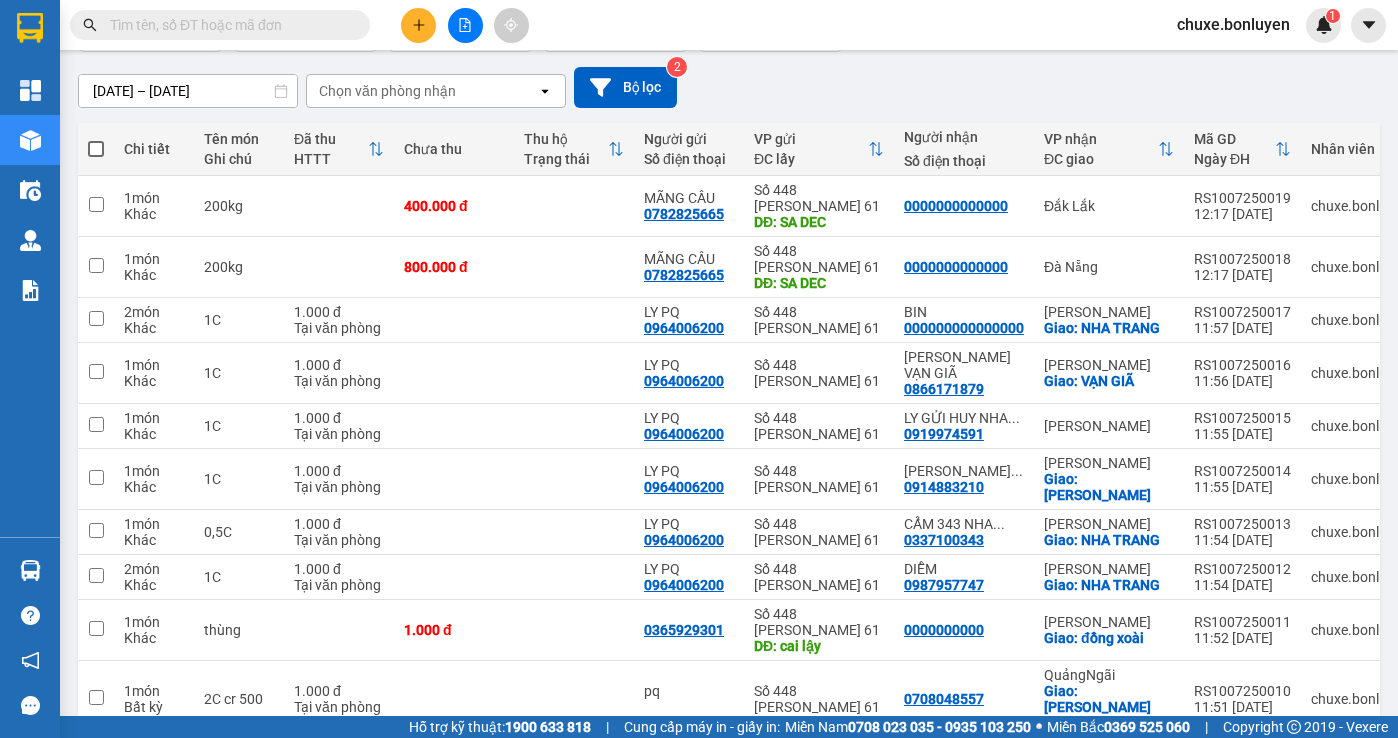 click on "2" at bounding box center [1162, 770] 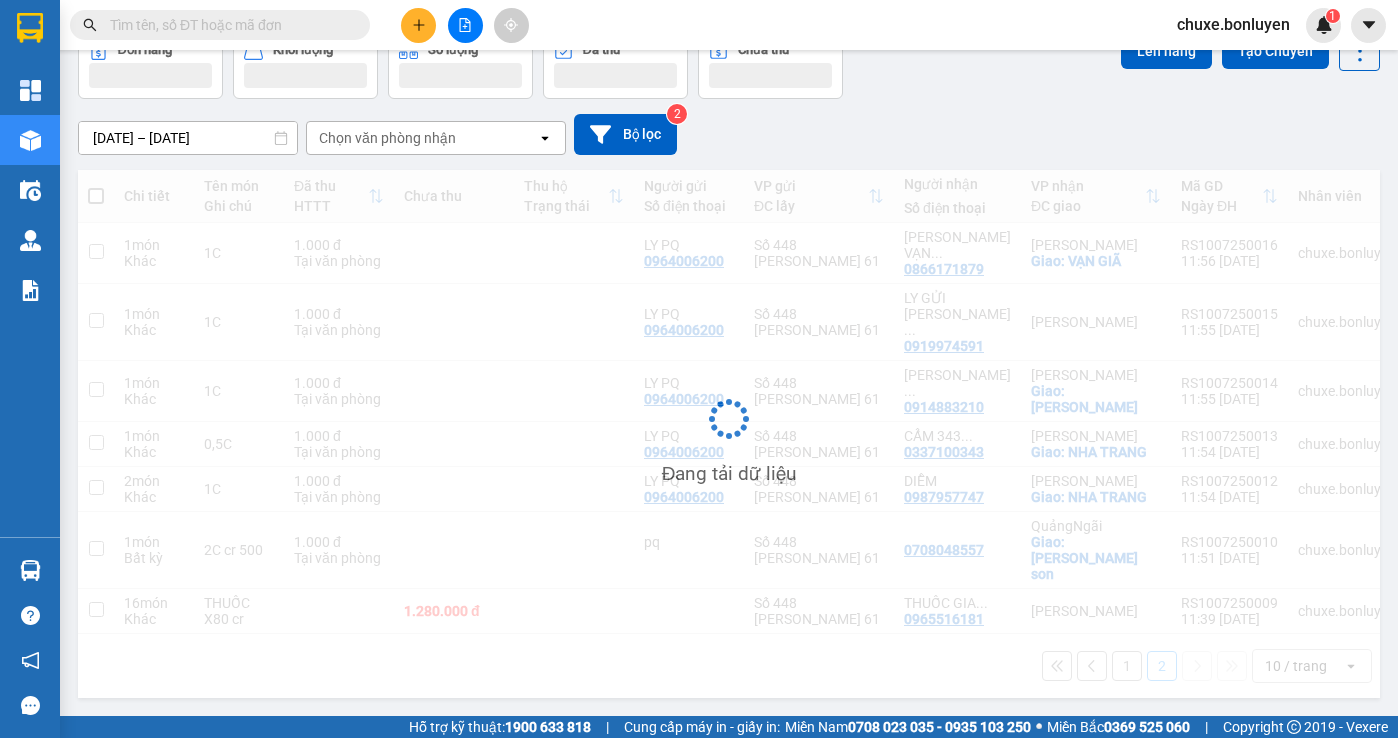 scroll, scrollTop: 92, scrollLeft: 0, axis: vertical 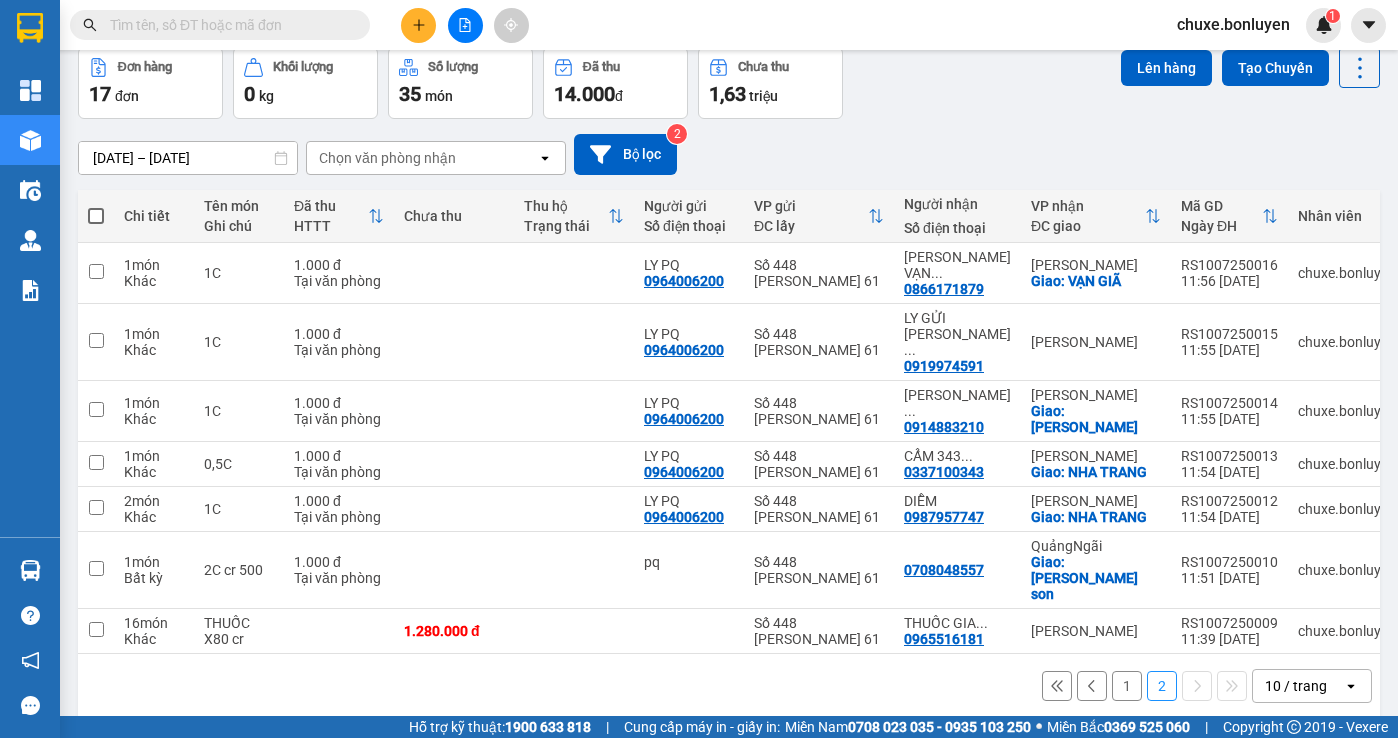 click on "1" at bounding box center [1127, 686] 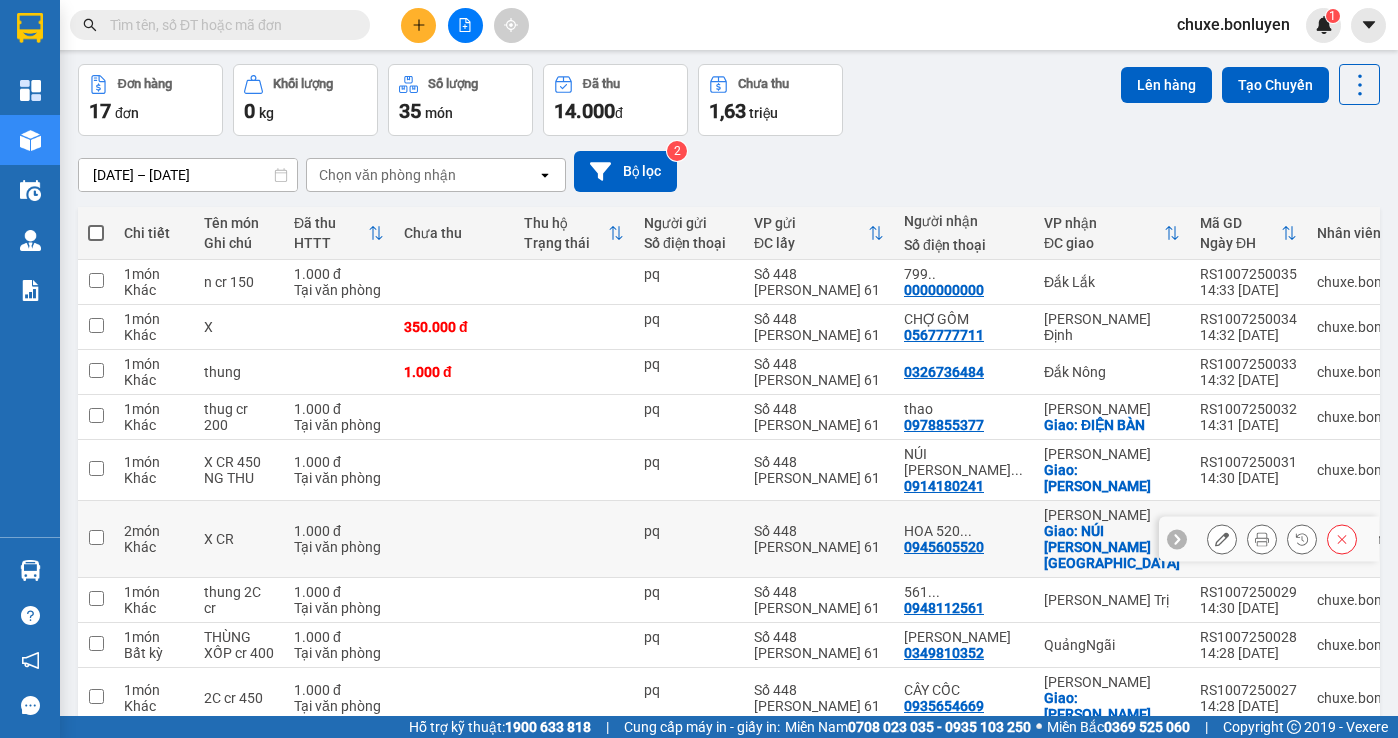 scroll, scrollTop: 175, scrollLeft: 0, axis: vertical 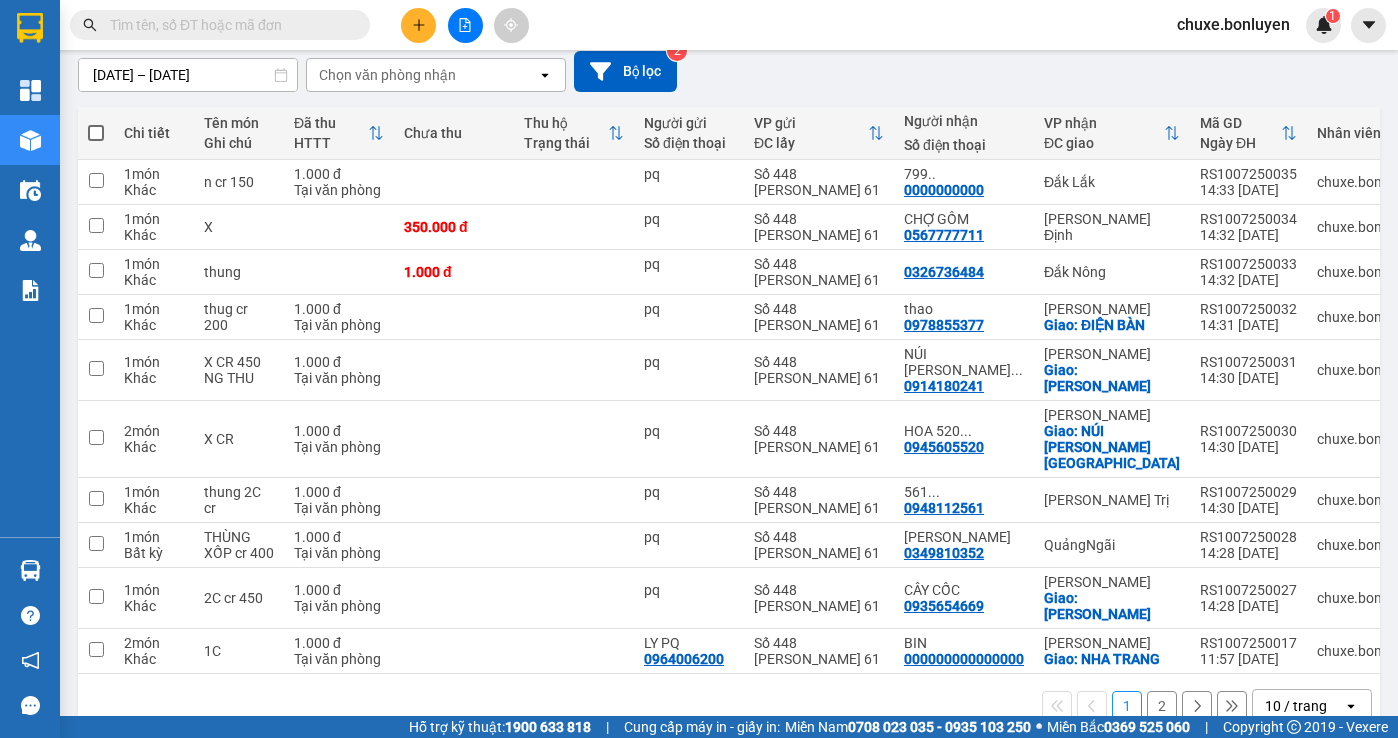 click on "10 / trang" at bounding box center (1296, 706) 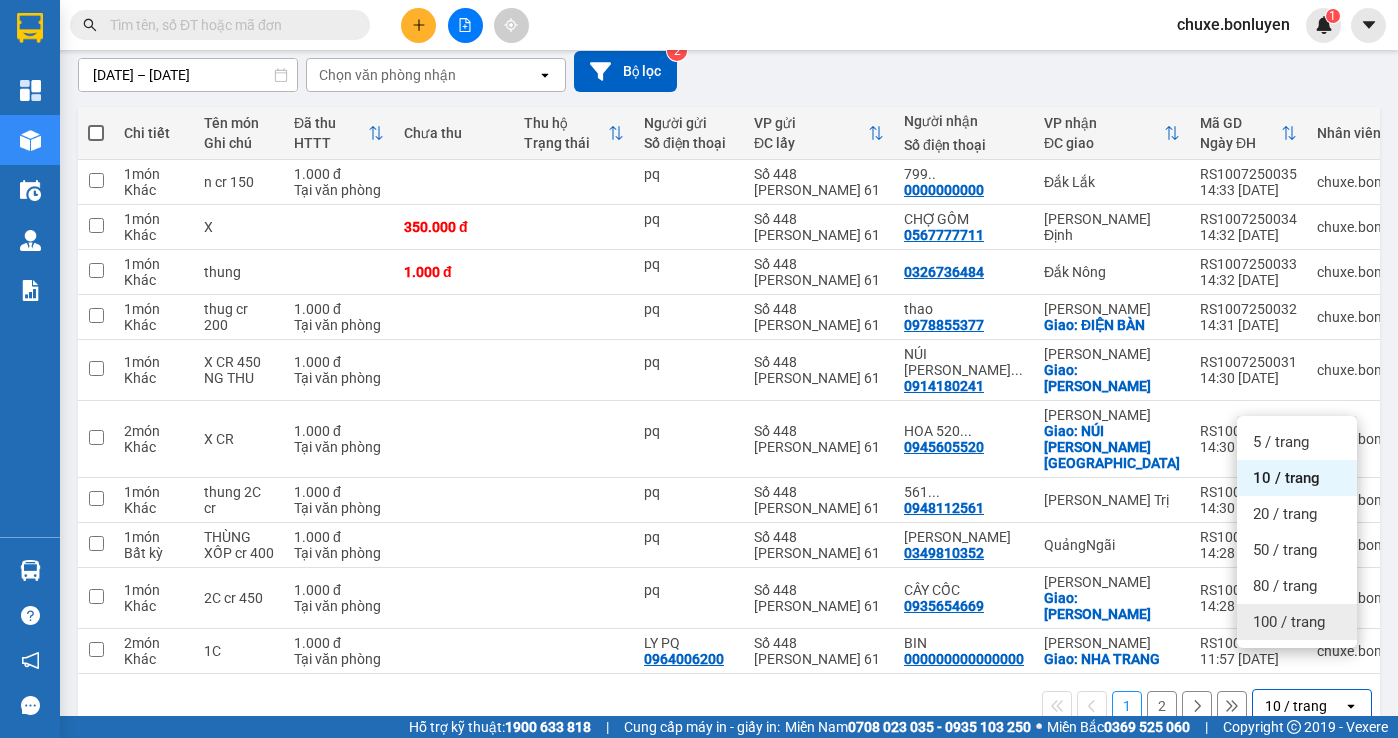click on "100 / trang" at bounding box center (1289, 622) 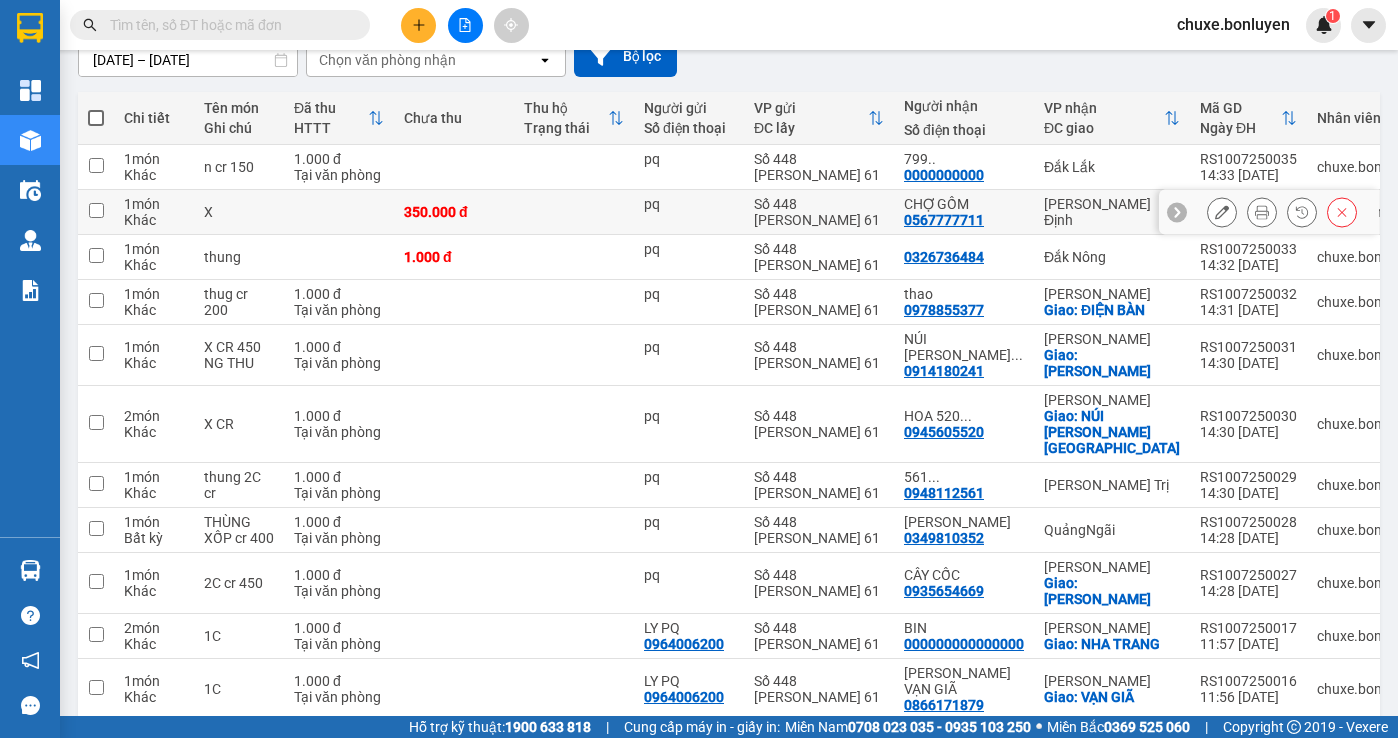 scroll, scrollTop: 0, scrollLeft: 0, axis: both 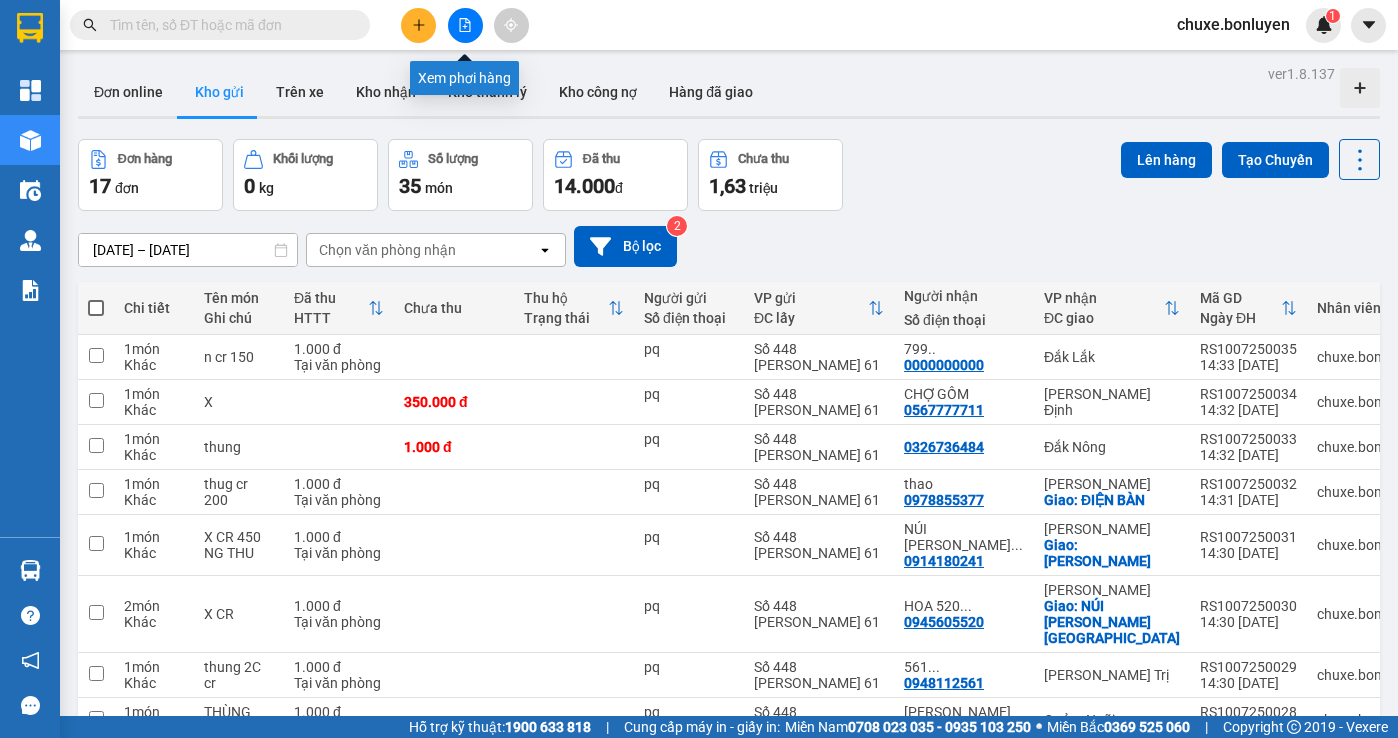 click at bounding box center [465, 25] 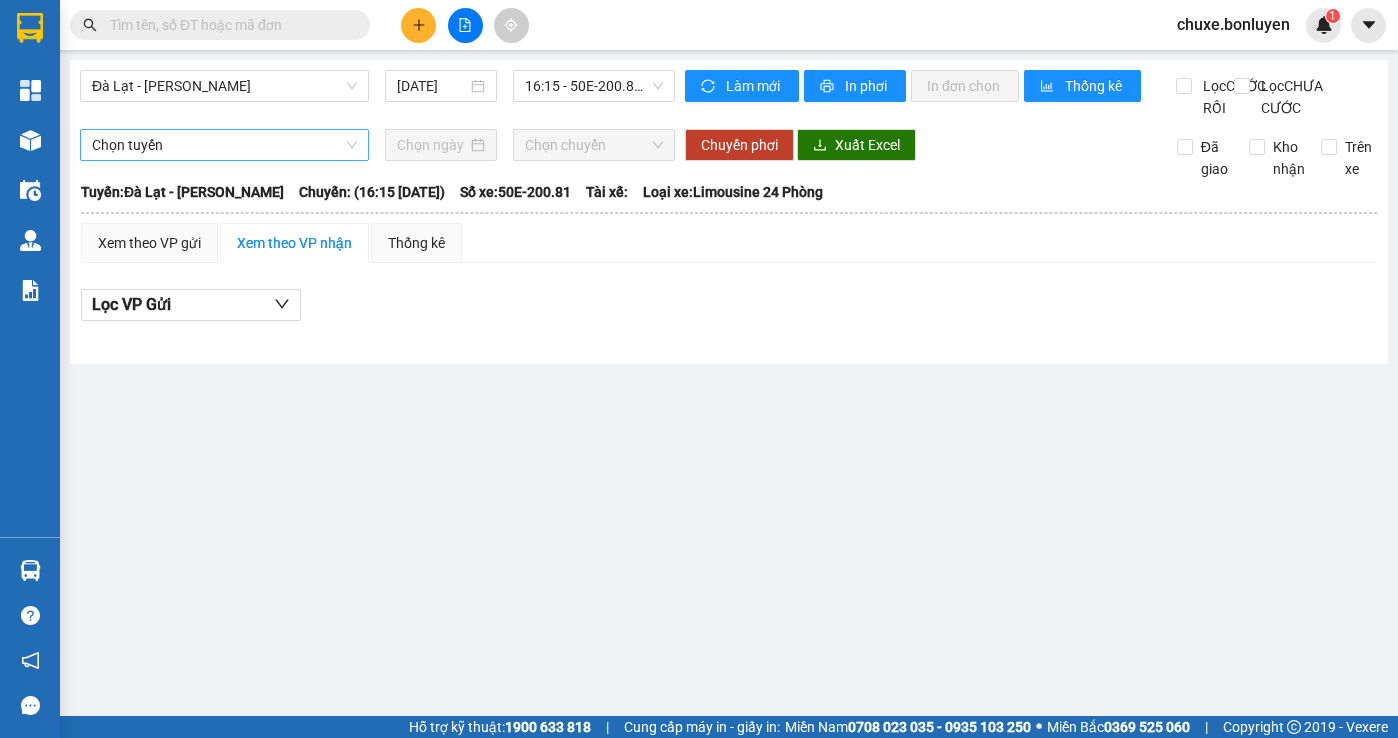 click on "Chọn tuyến" at bounding box center [224, 145] 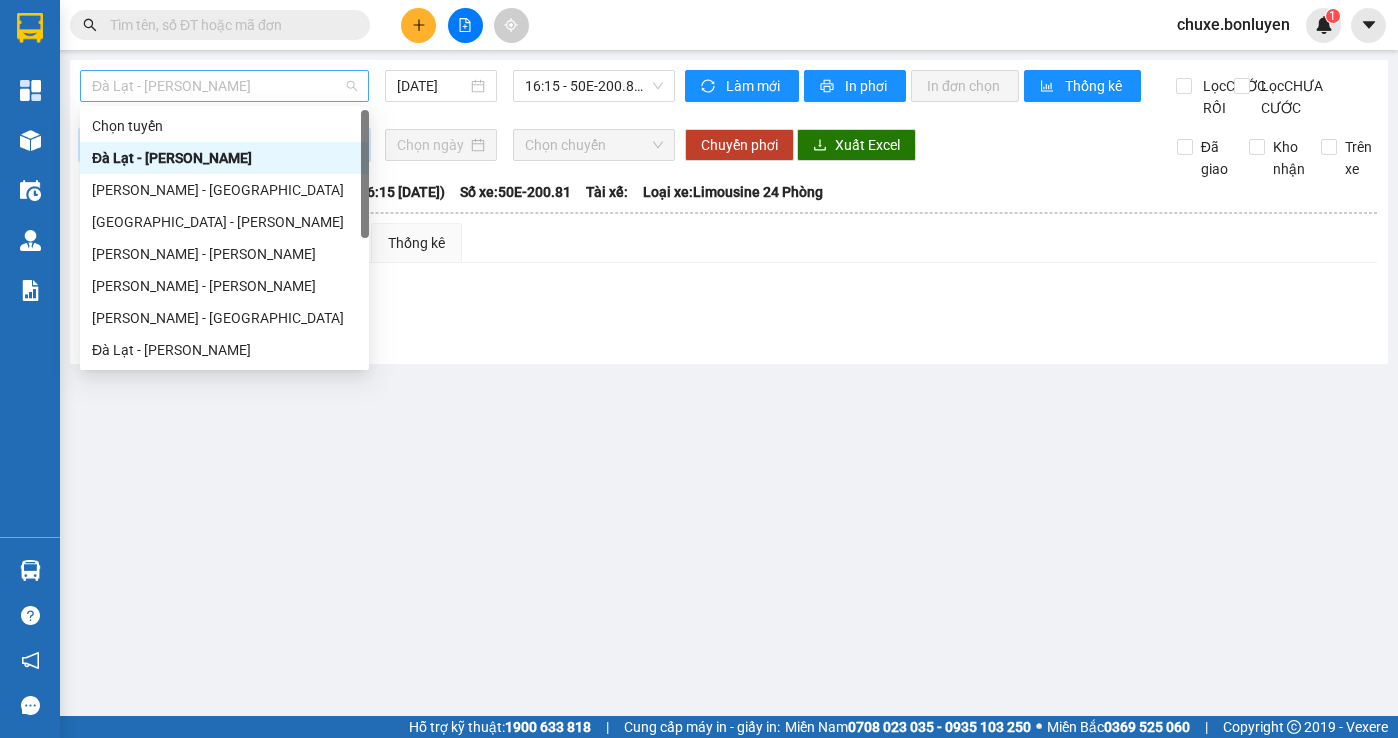 click on "Đà Lạt - [PERSON_NAME]" at bounding box center [224, 86] 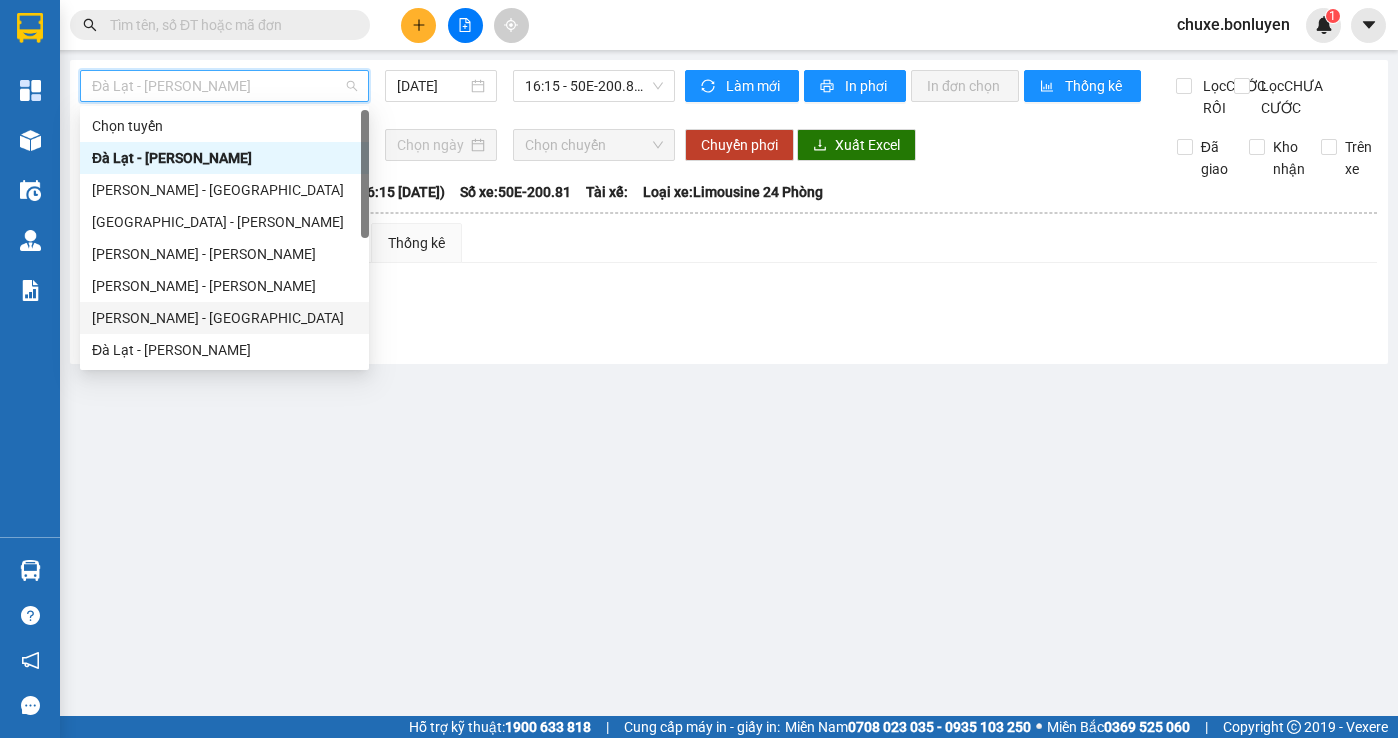 click on "[PERSON_NAME] - [GEOGRAPHIC_DATA]" at bounding box center [224, 318] 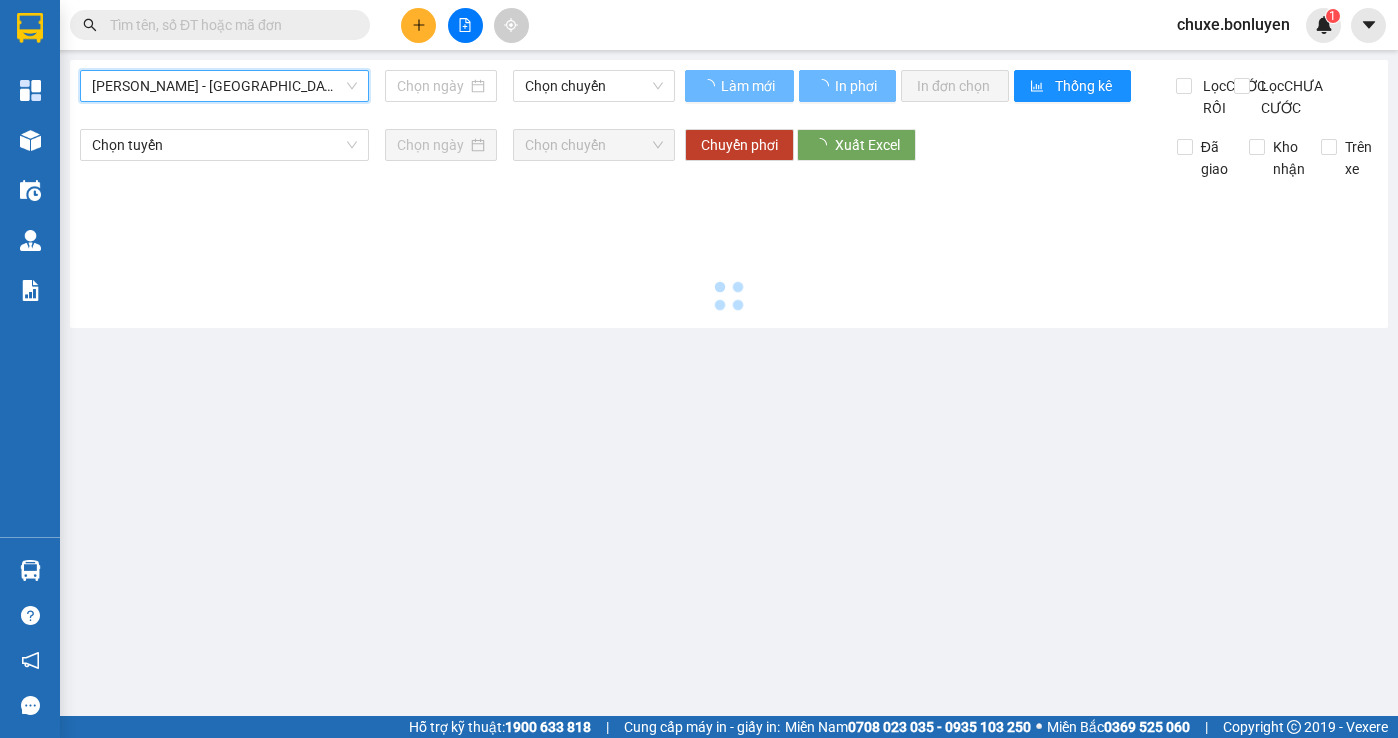 type on "[DATE]" 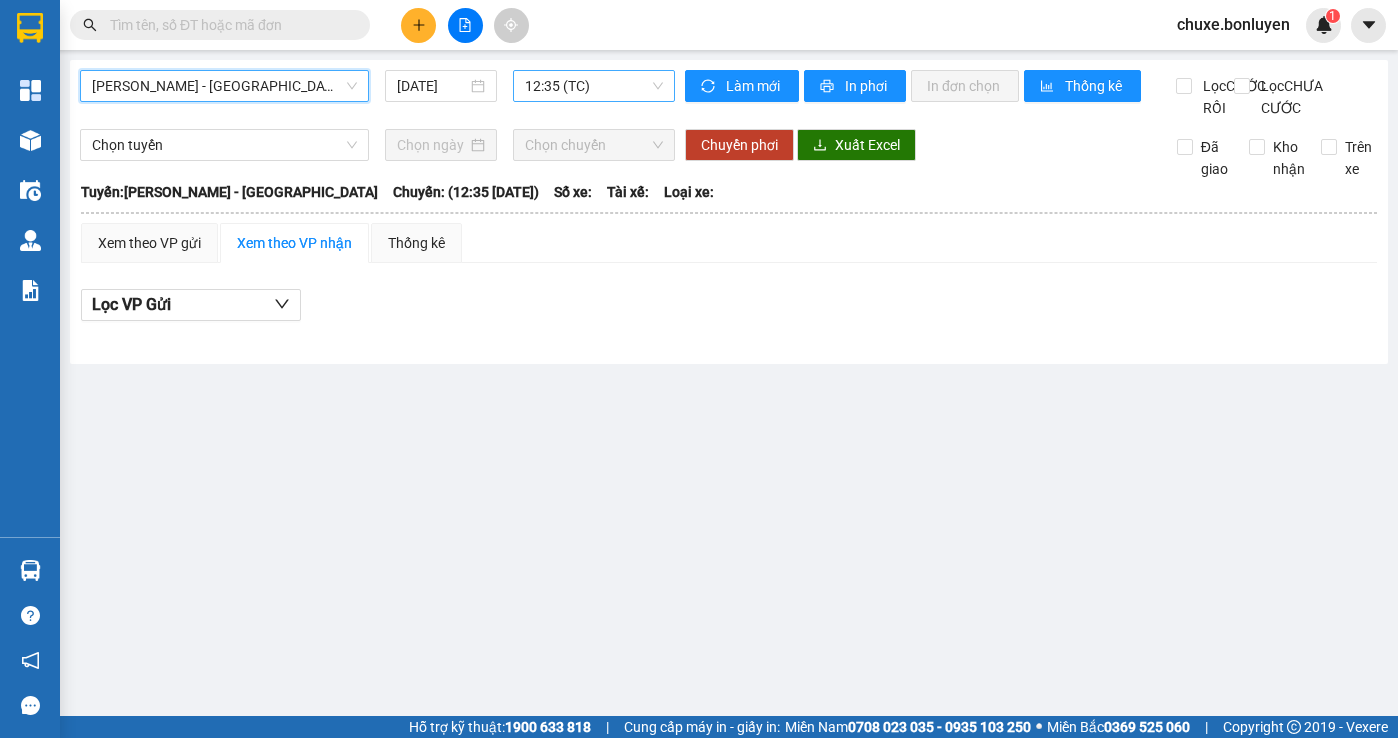 click on "12:35   (TC)" at bounding box center (594, 86) 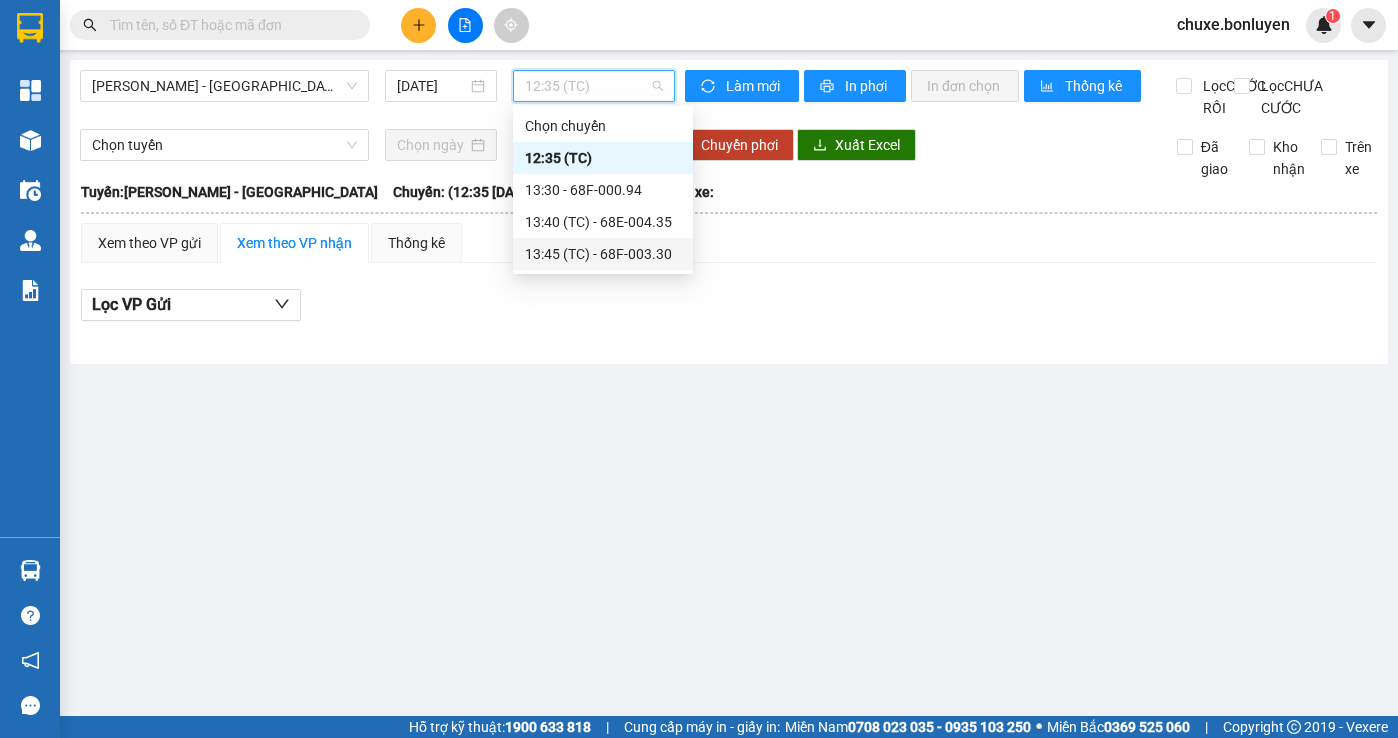 click on "13:45   (TC)   - 68F-003.30" at bounding box center (603, 254) 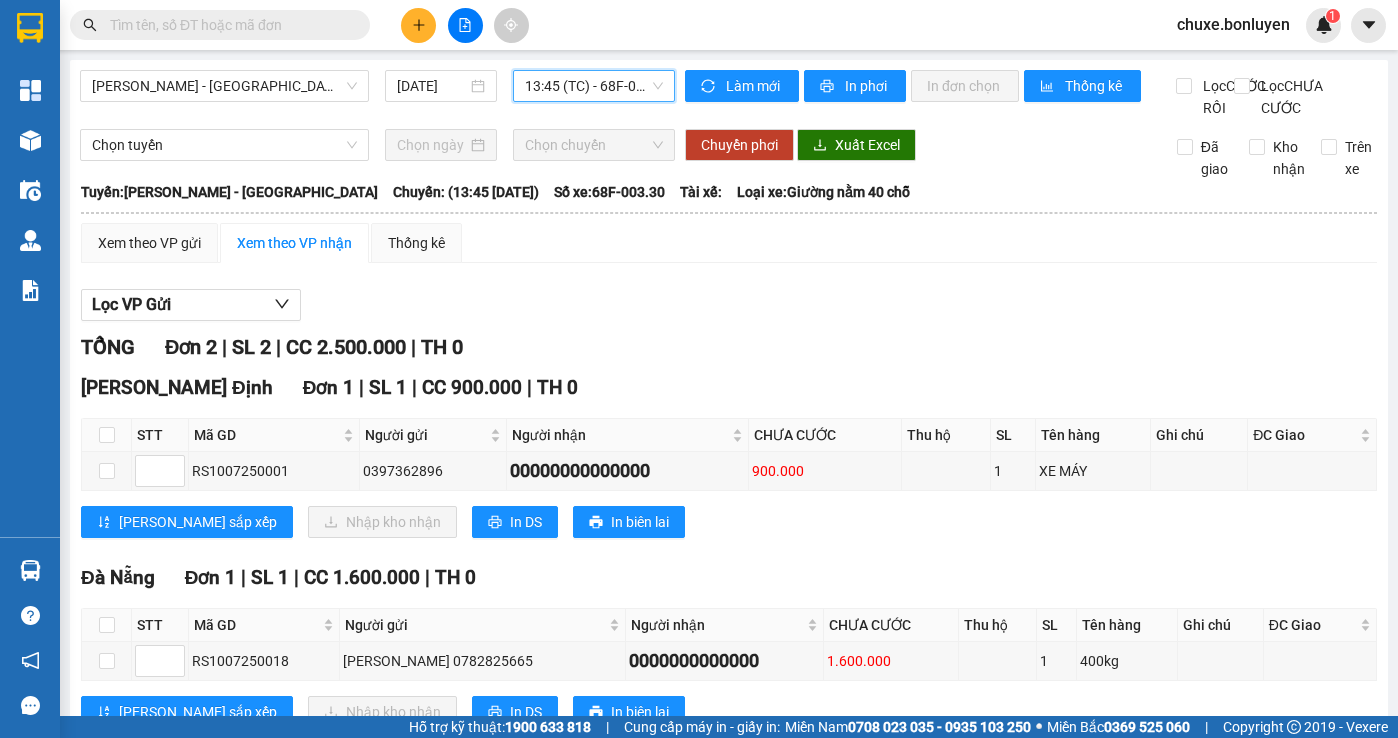 scroll, scrollTop: 90, scrollLeft: 0, axis: vertical 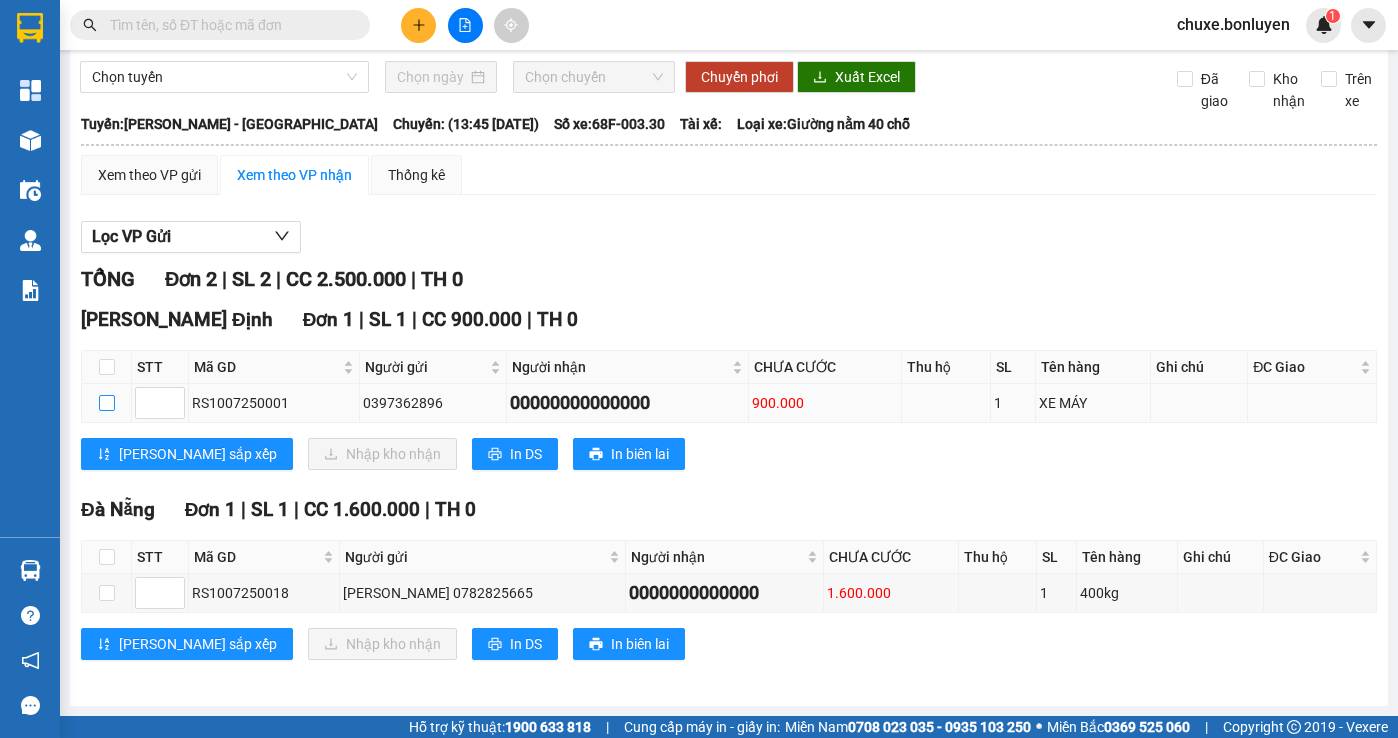 click at bounding box center [107, 403] 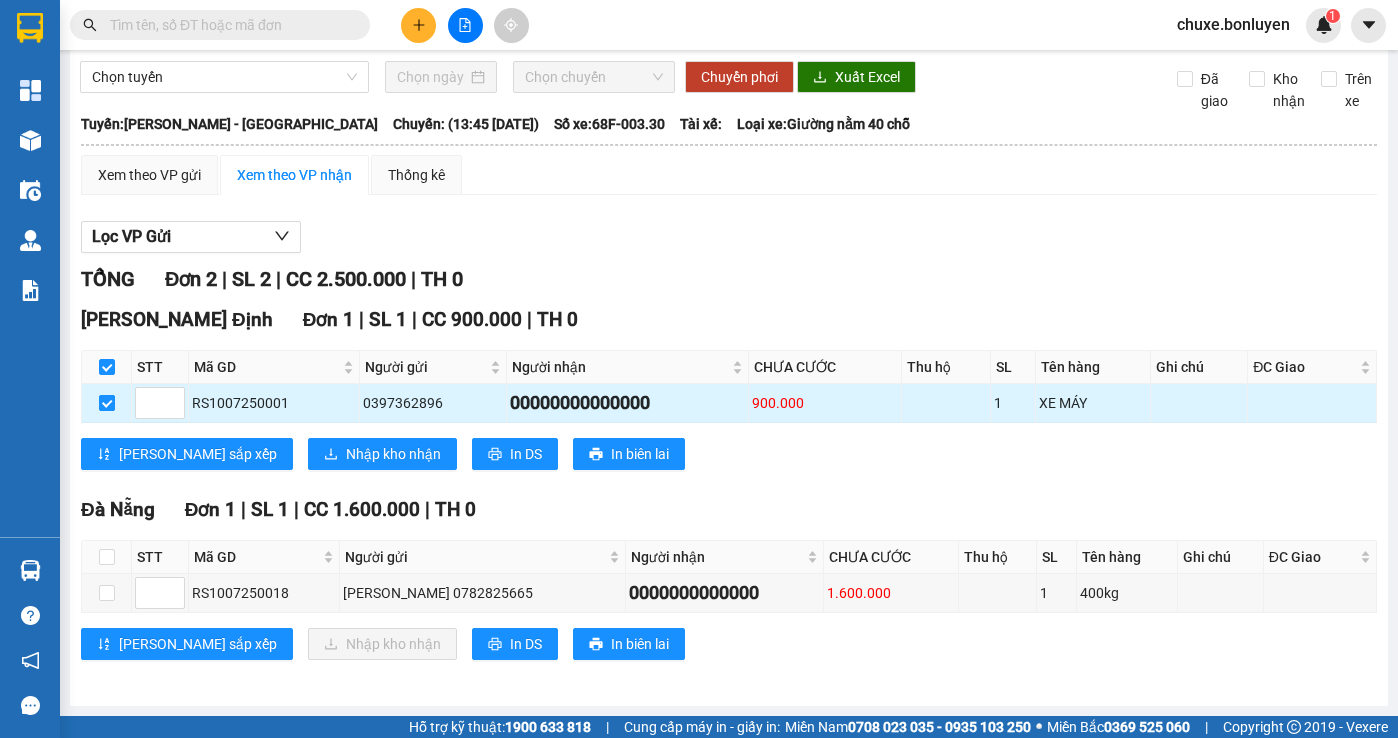 click at bounding box center [107, 403] 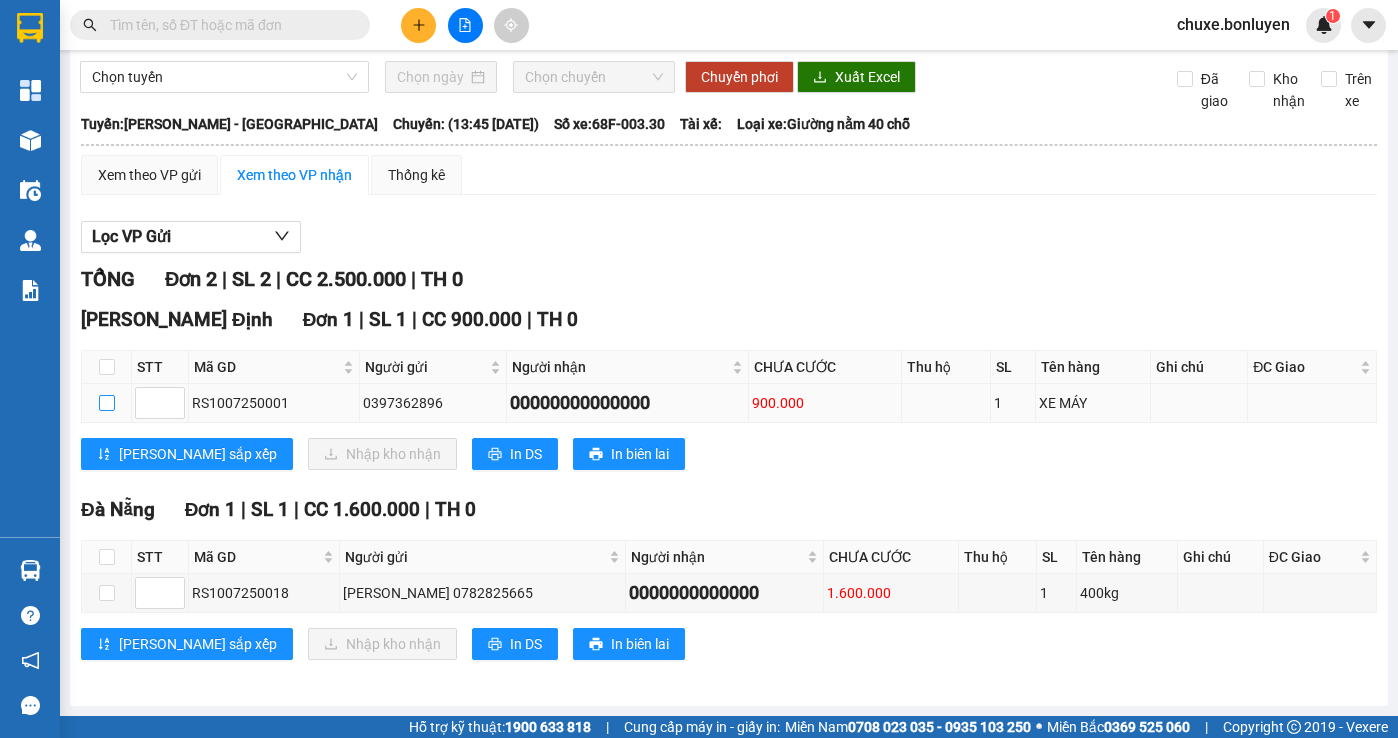 click at bounding box center [107, 403] 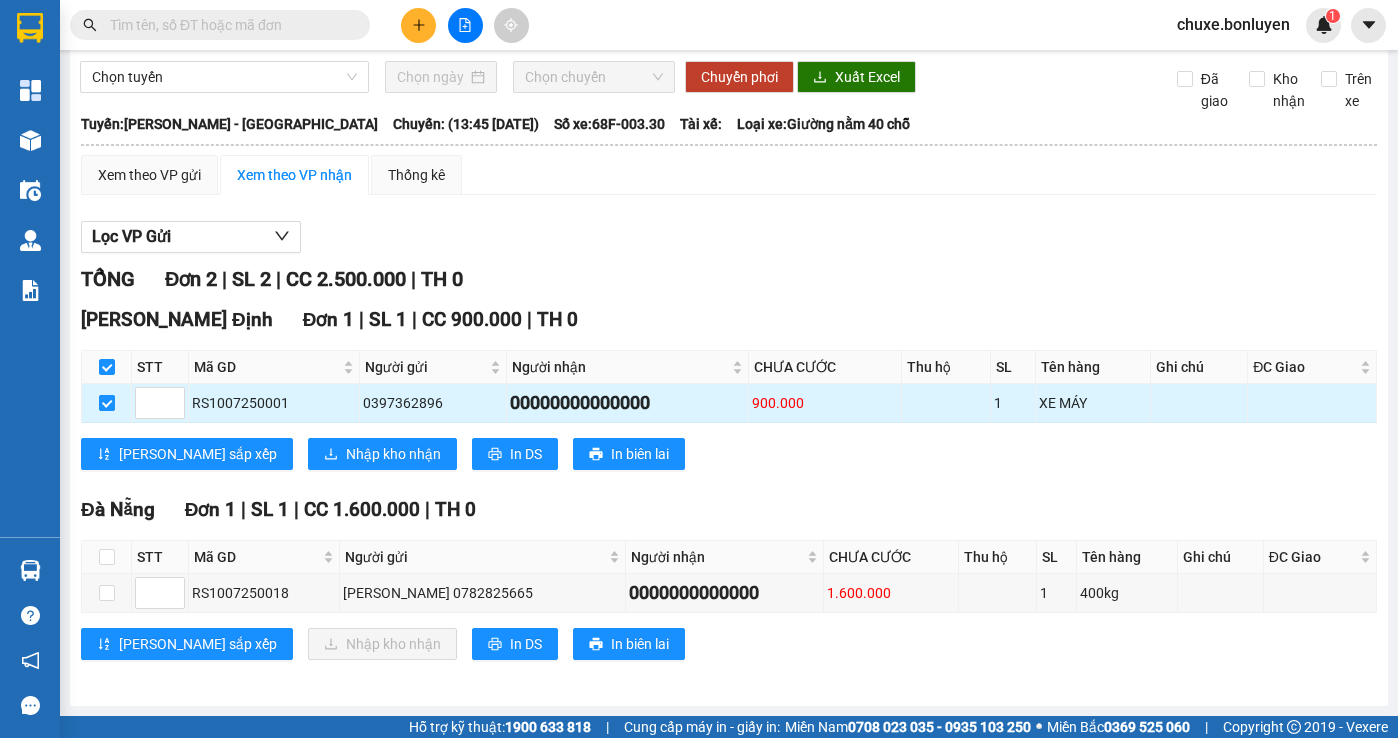 click at bounding box center [107, 403] 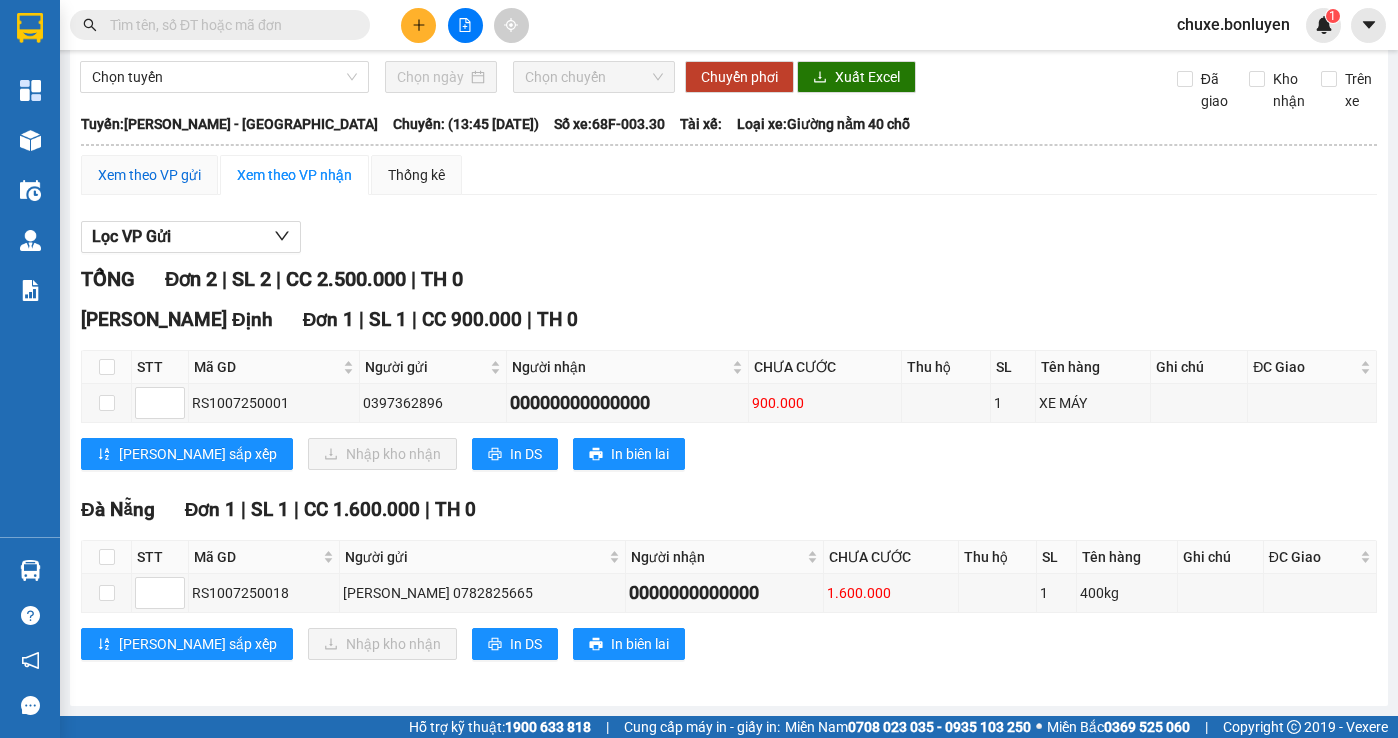 click on "Xem theo VP gửi" at bounding box center [149, 175] 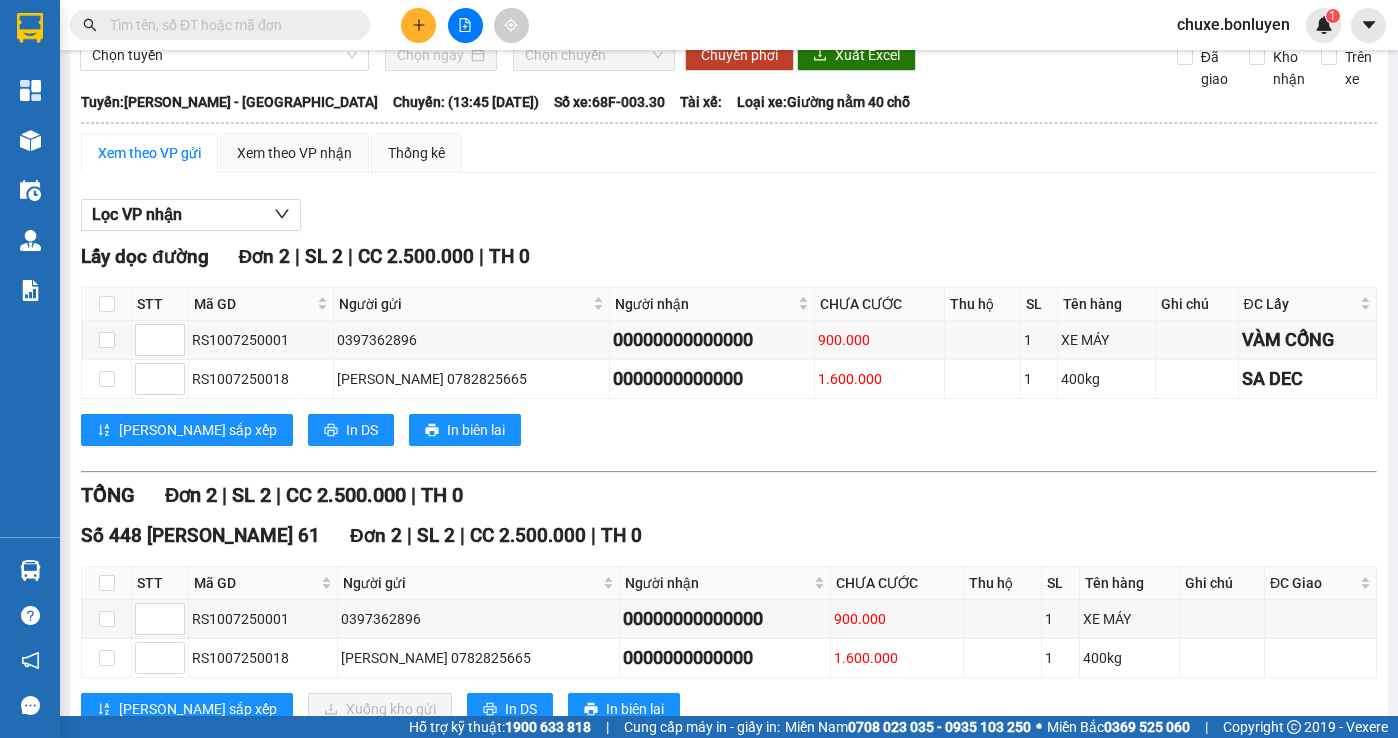 scroll, scrollTop: 177, scrollLeft: 0, axis: vertical 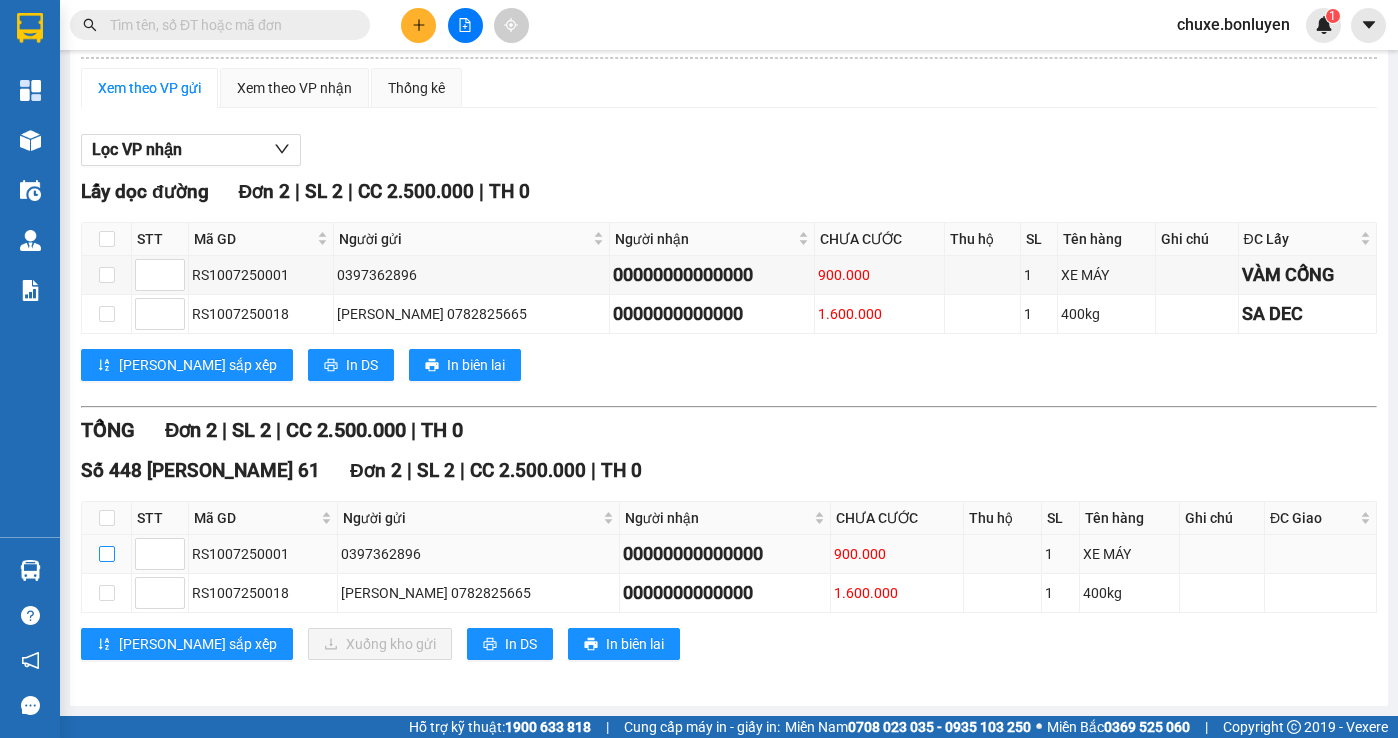 click at bounding box center (107, 554) 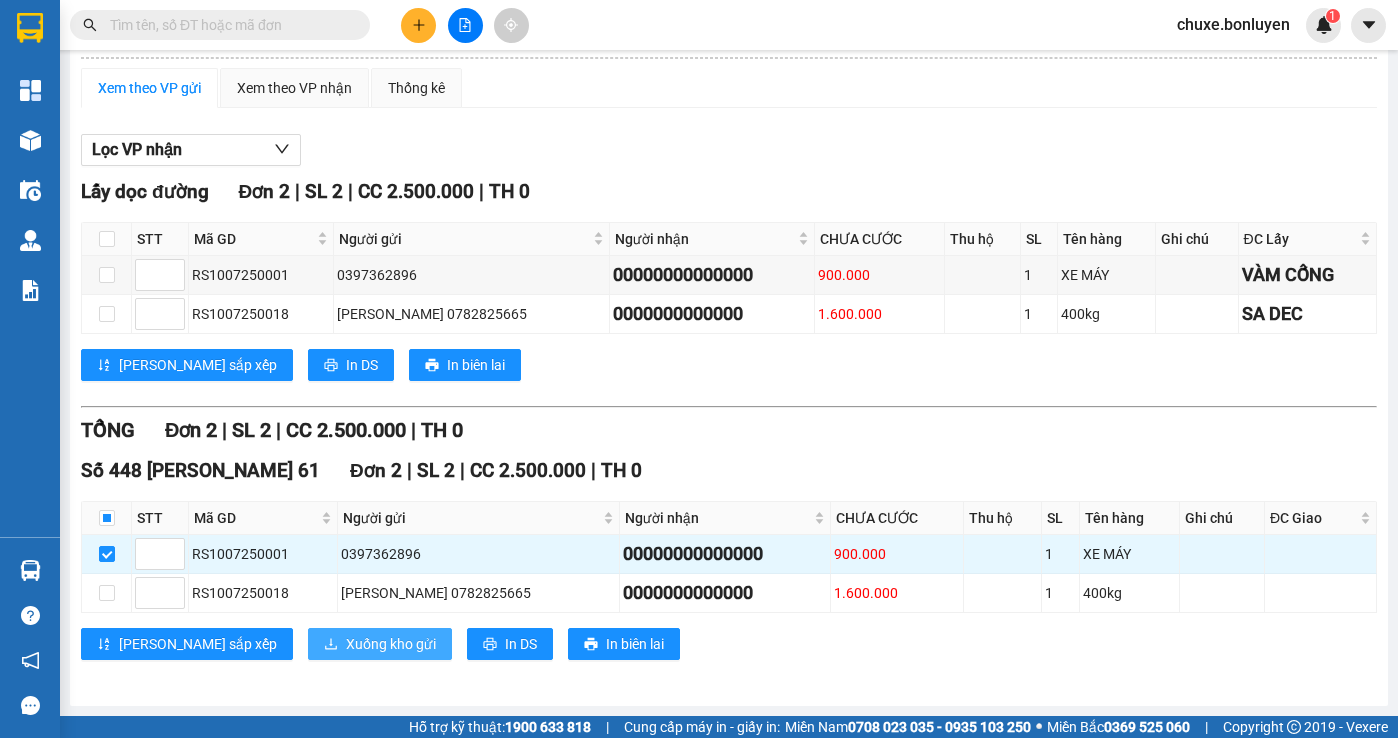 click on "Xuống kho gửi" at bounding box center (391, 644) 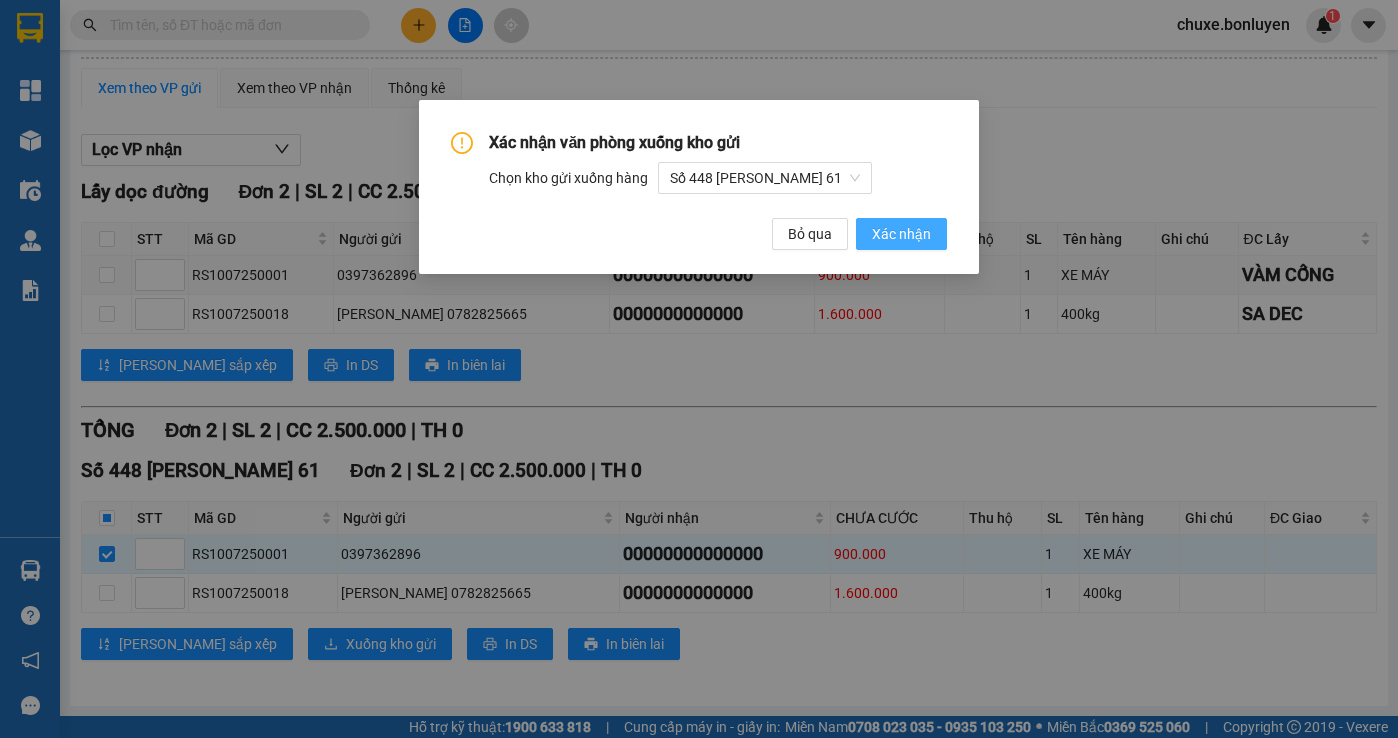 click on "Xác nhận" at bounding box center (901, 234) 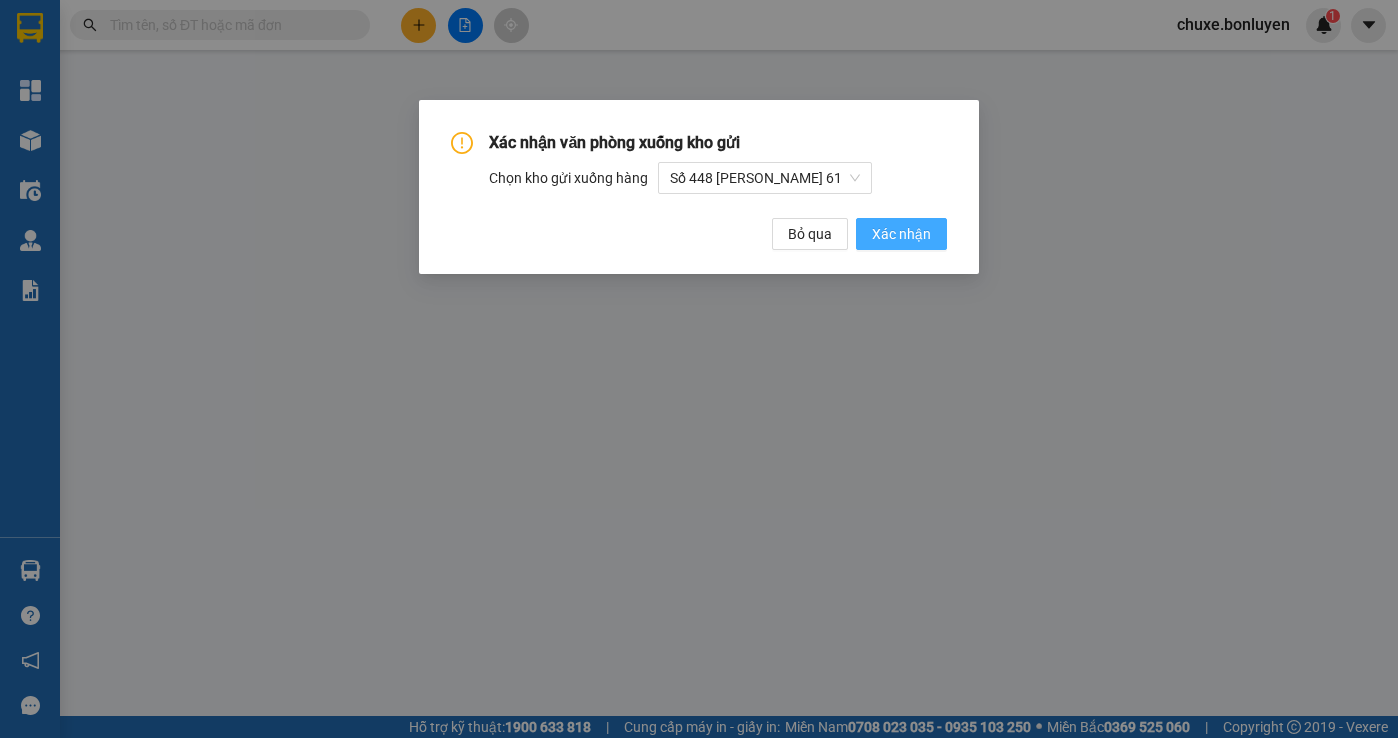 scroll, scrollTop: 0, scrollLeft: 0, axis: both 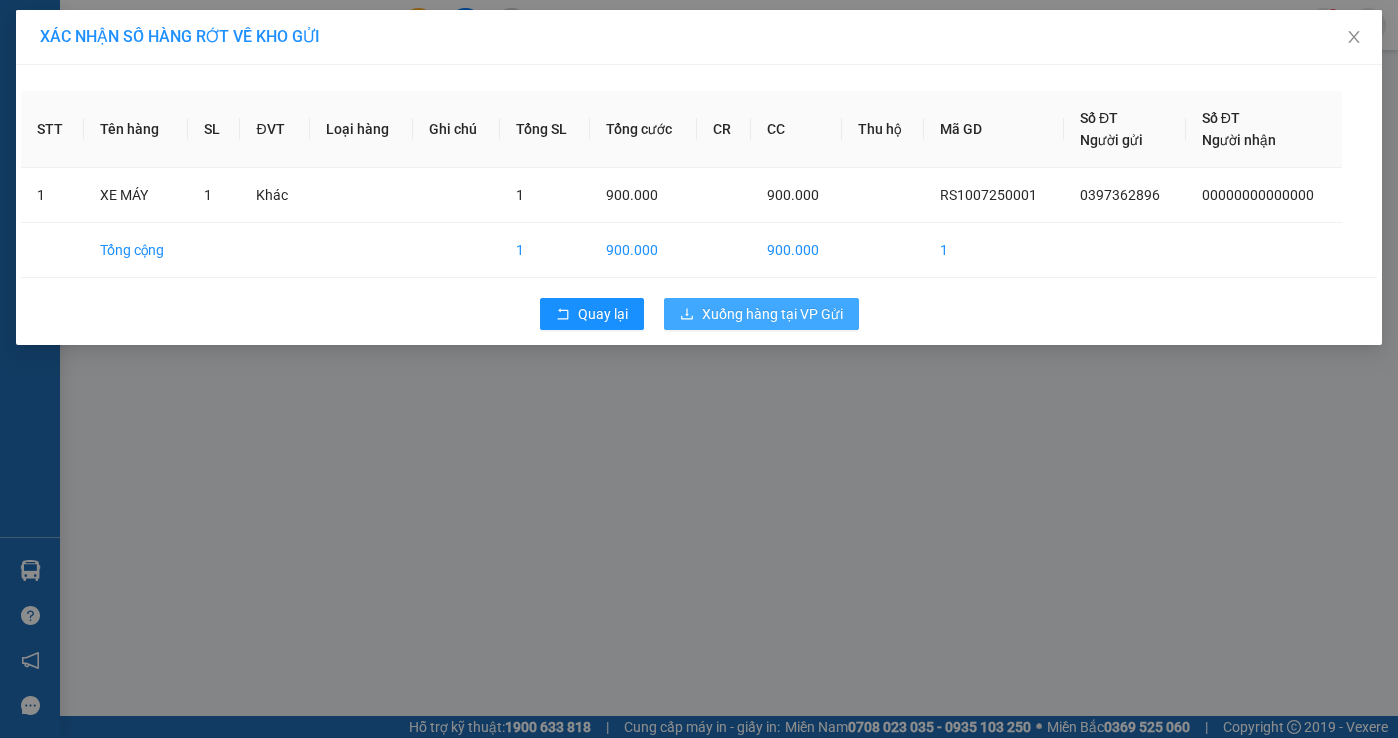 click 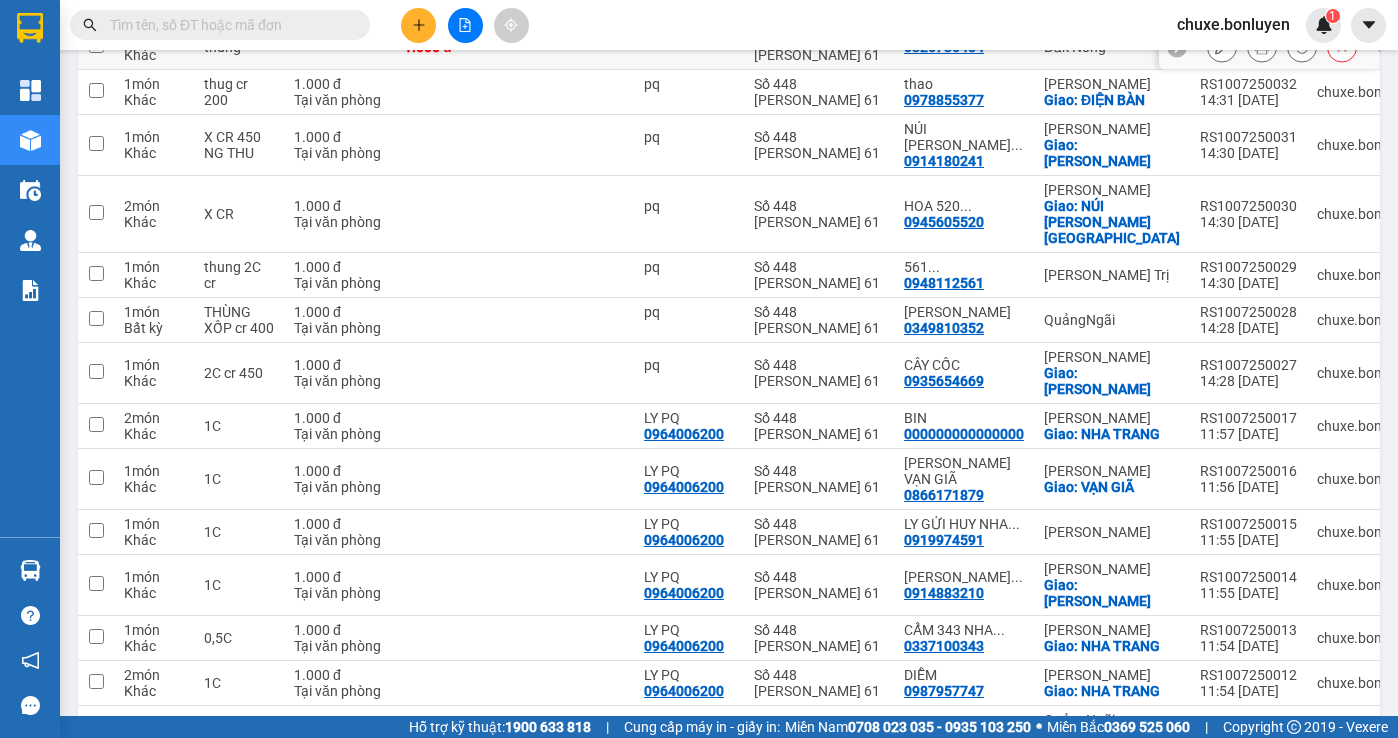 scroll, scrollTop: 535, scrollLeft: 0, axis: vertical 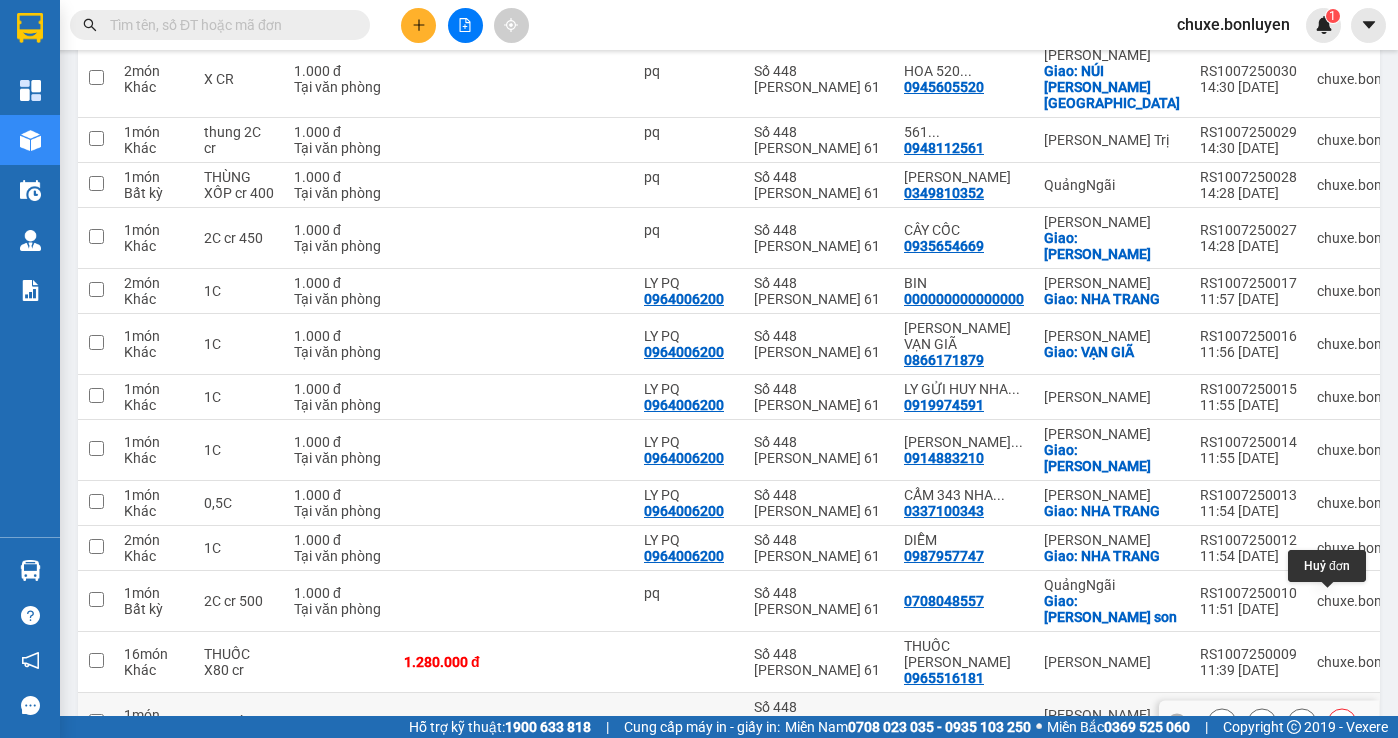 click 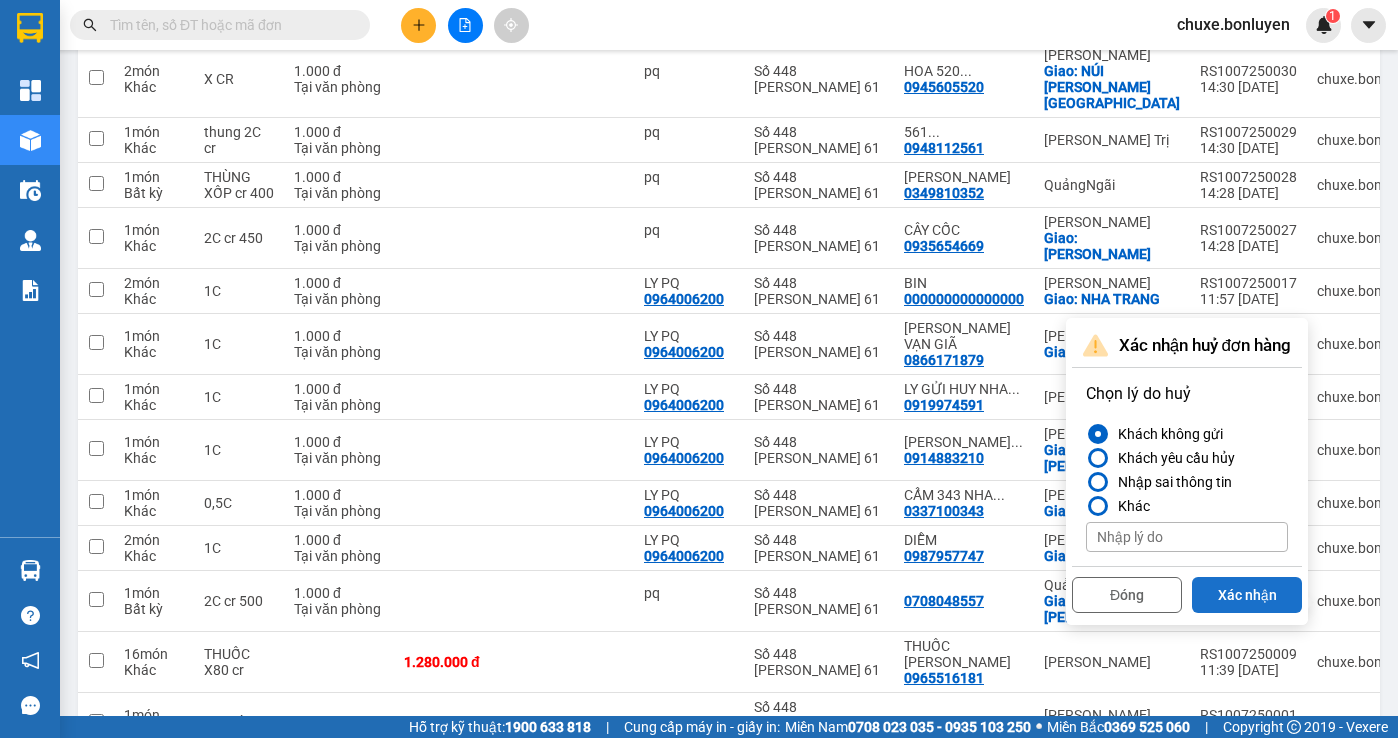 click on "Xác nhận" at bounding box center (1247, 595) 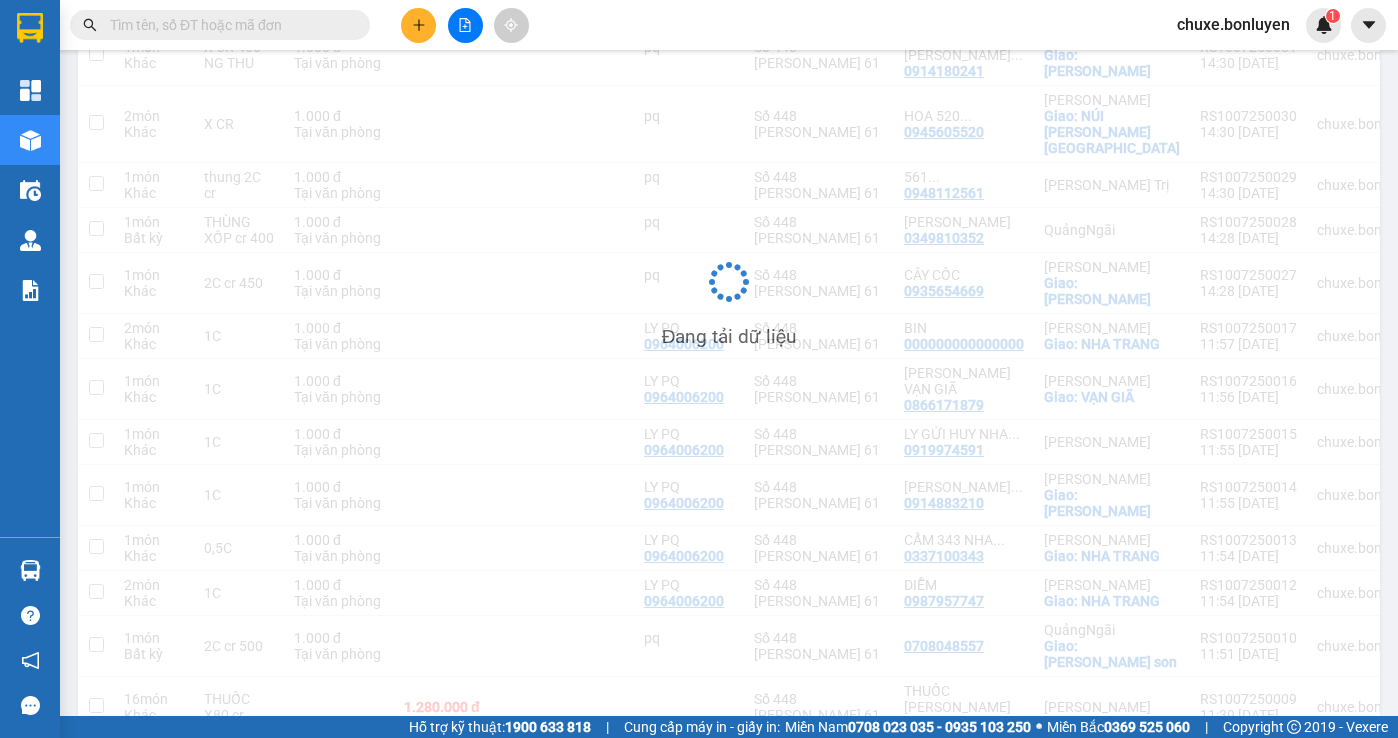 scroll, scrollTop: 490, scrollLeft: 0, axis: vertical 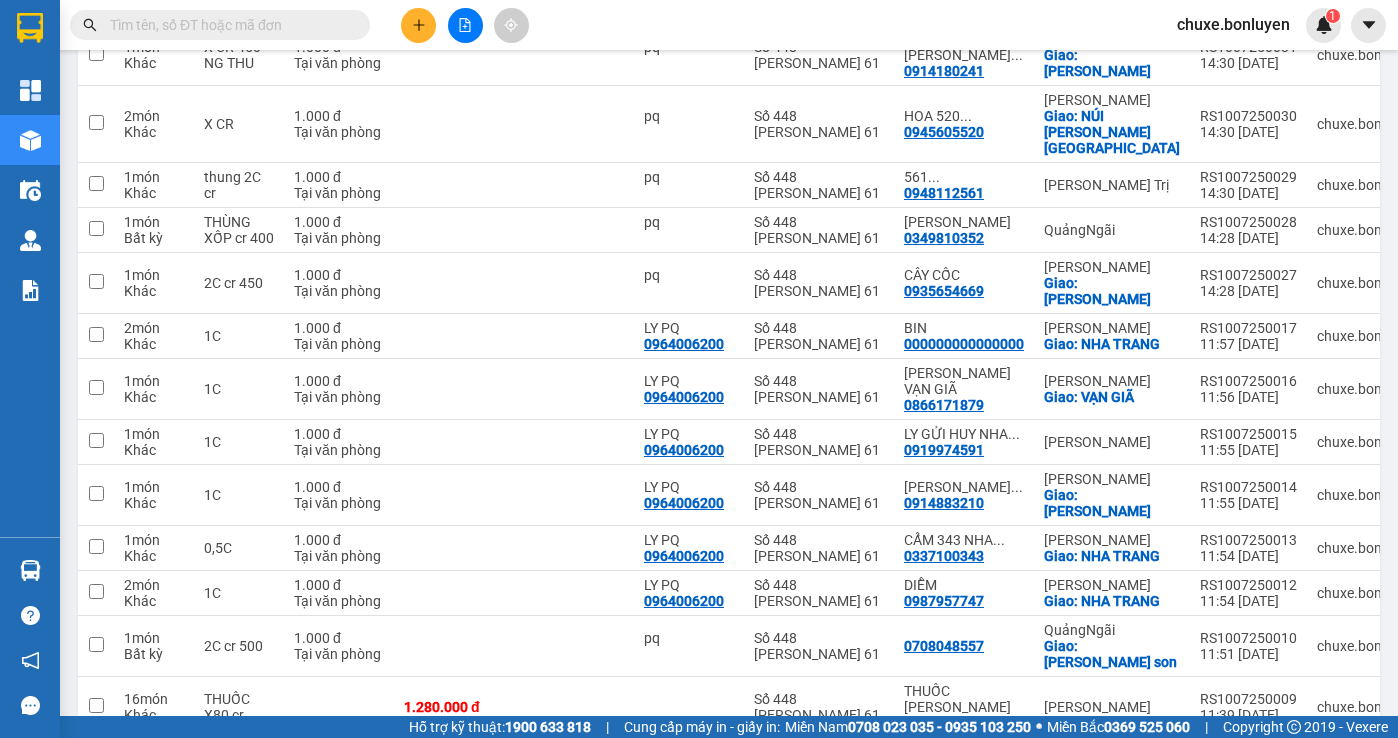 click at bounding box center [220, 25] 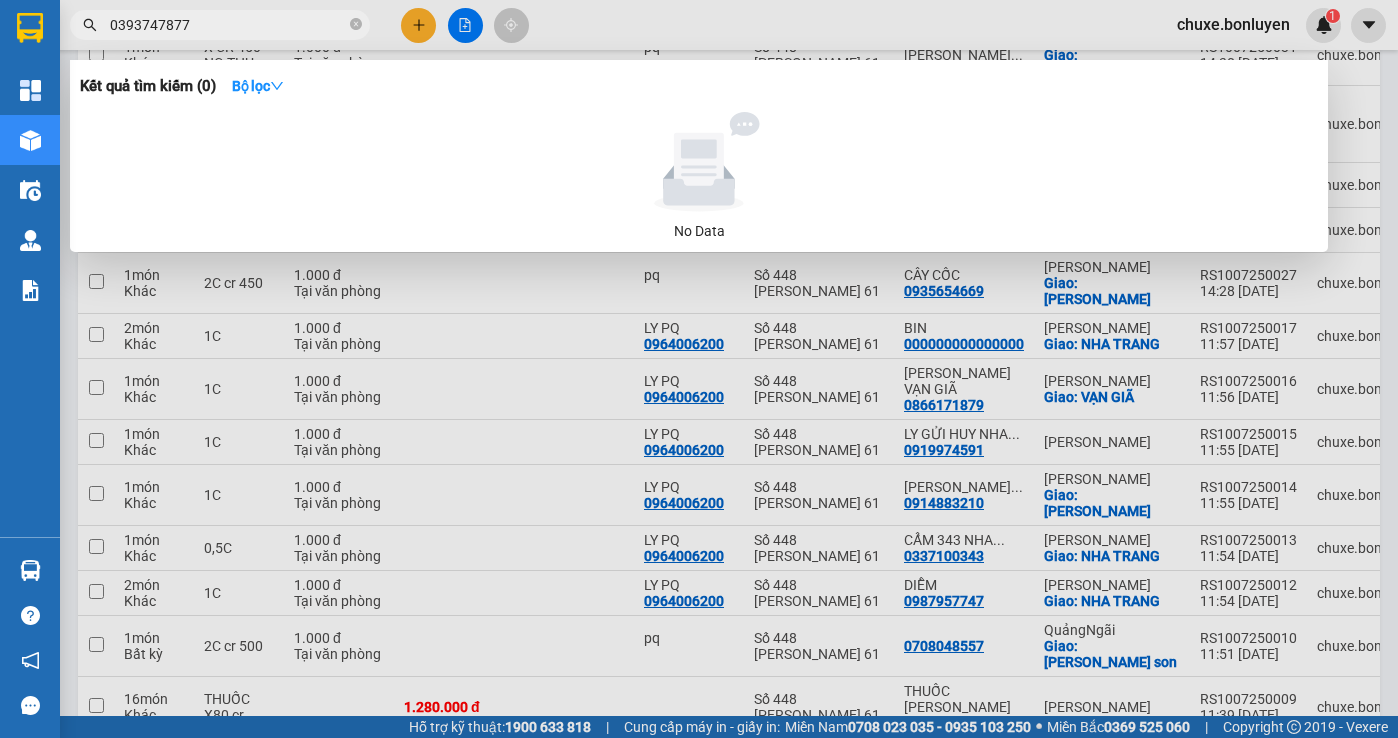 drag, startPoint x: 243, startPoint y: 18, endPoint x: -2, endPoint y: 2, distance: 245.5219 